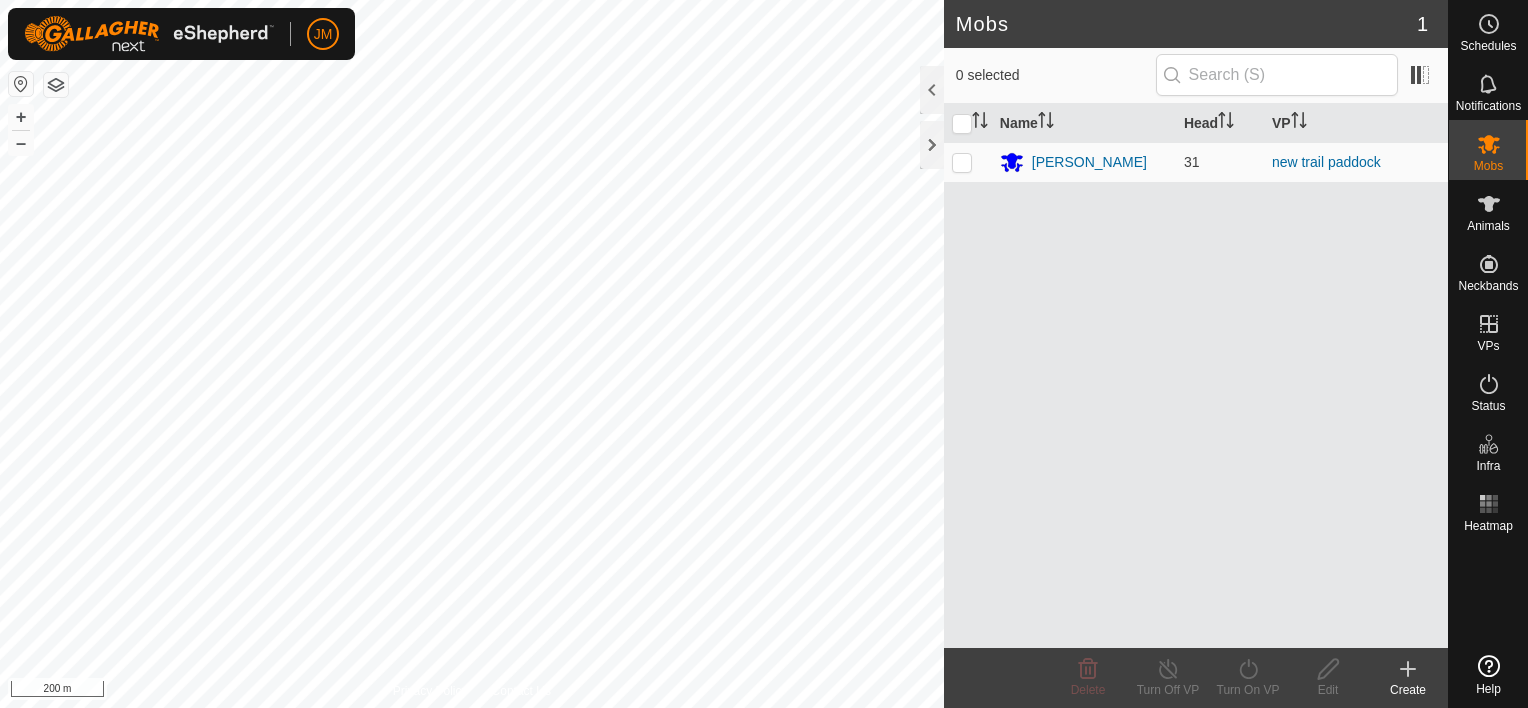scroll, scrollTop: 0, scrollLeft: 0, axis: both 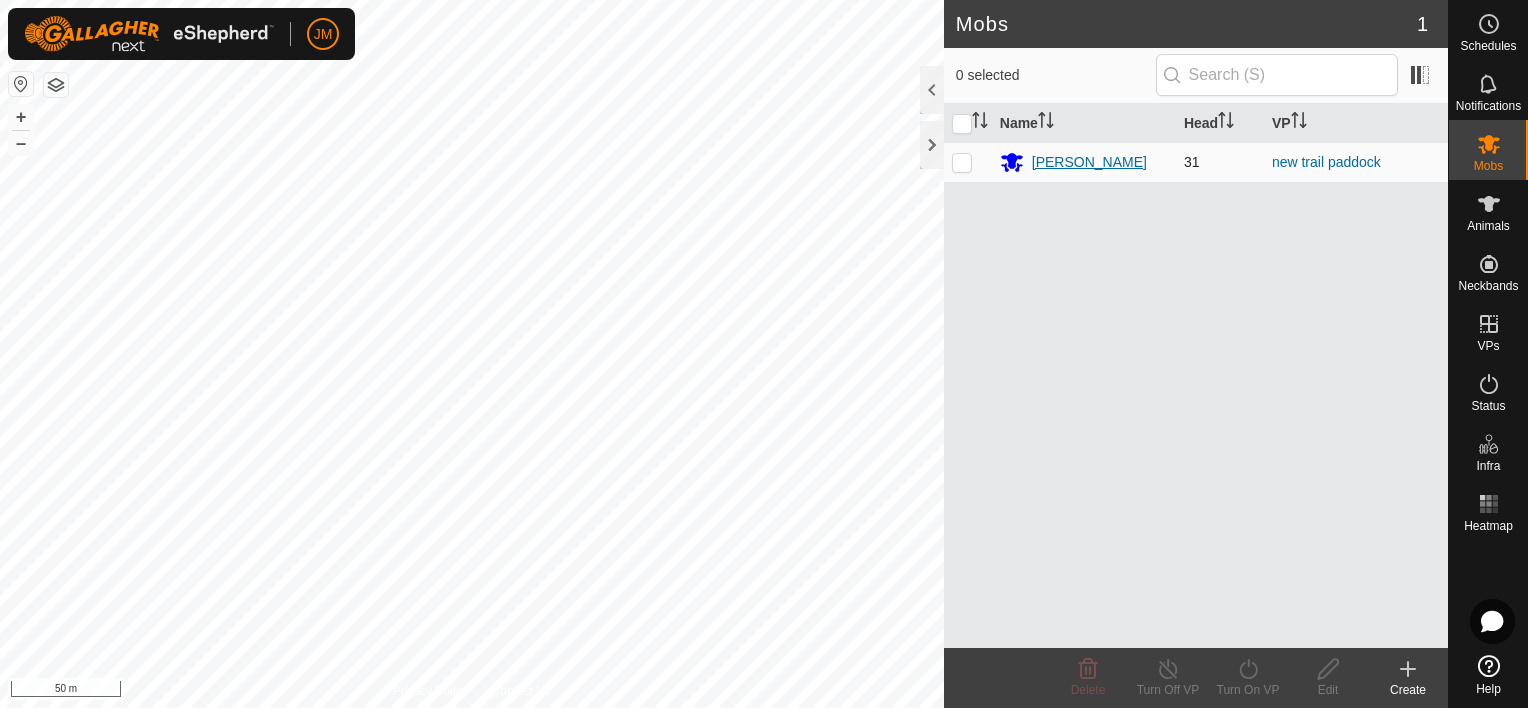 click on "[PERSON_NAME]" at bounding box center (1089, 162) 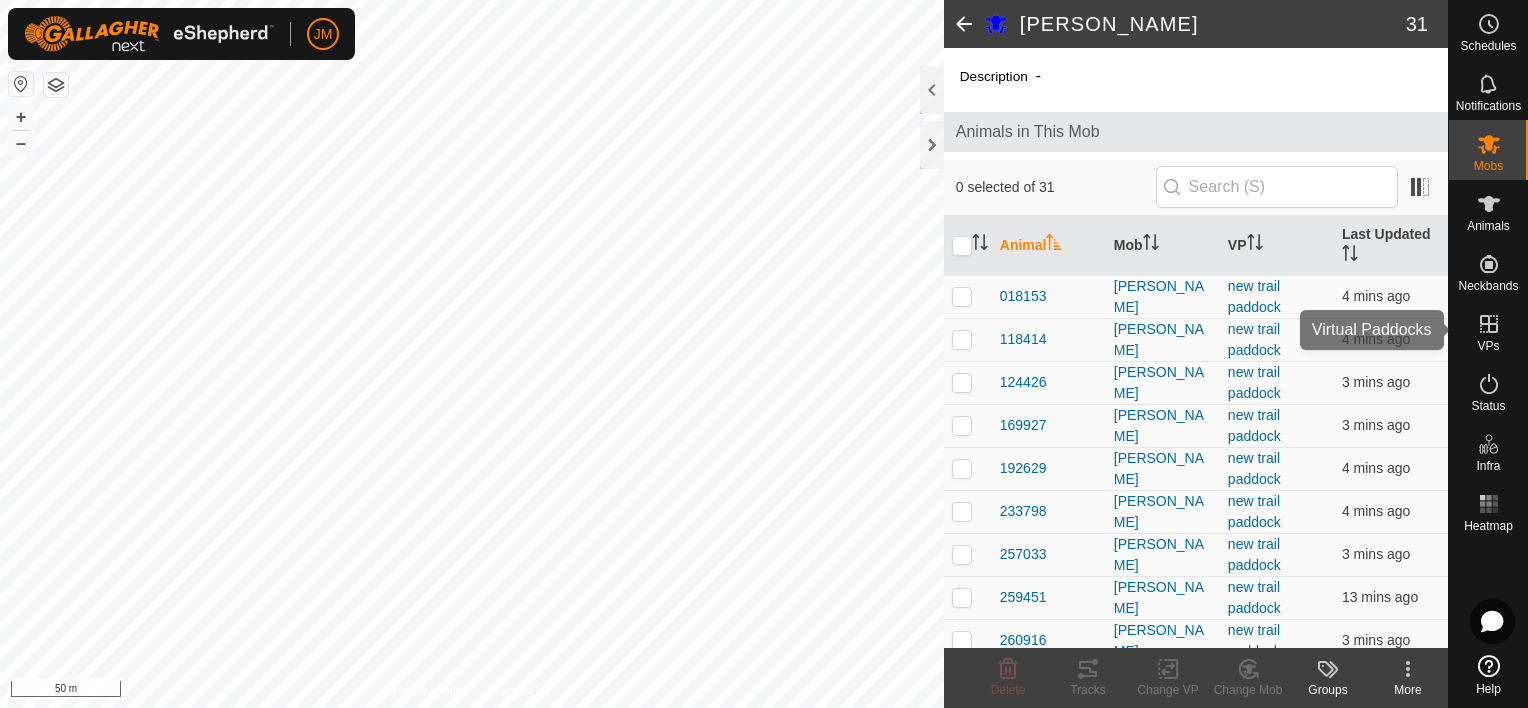 click 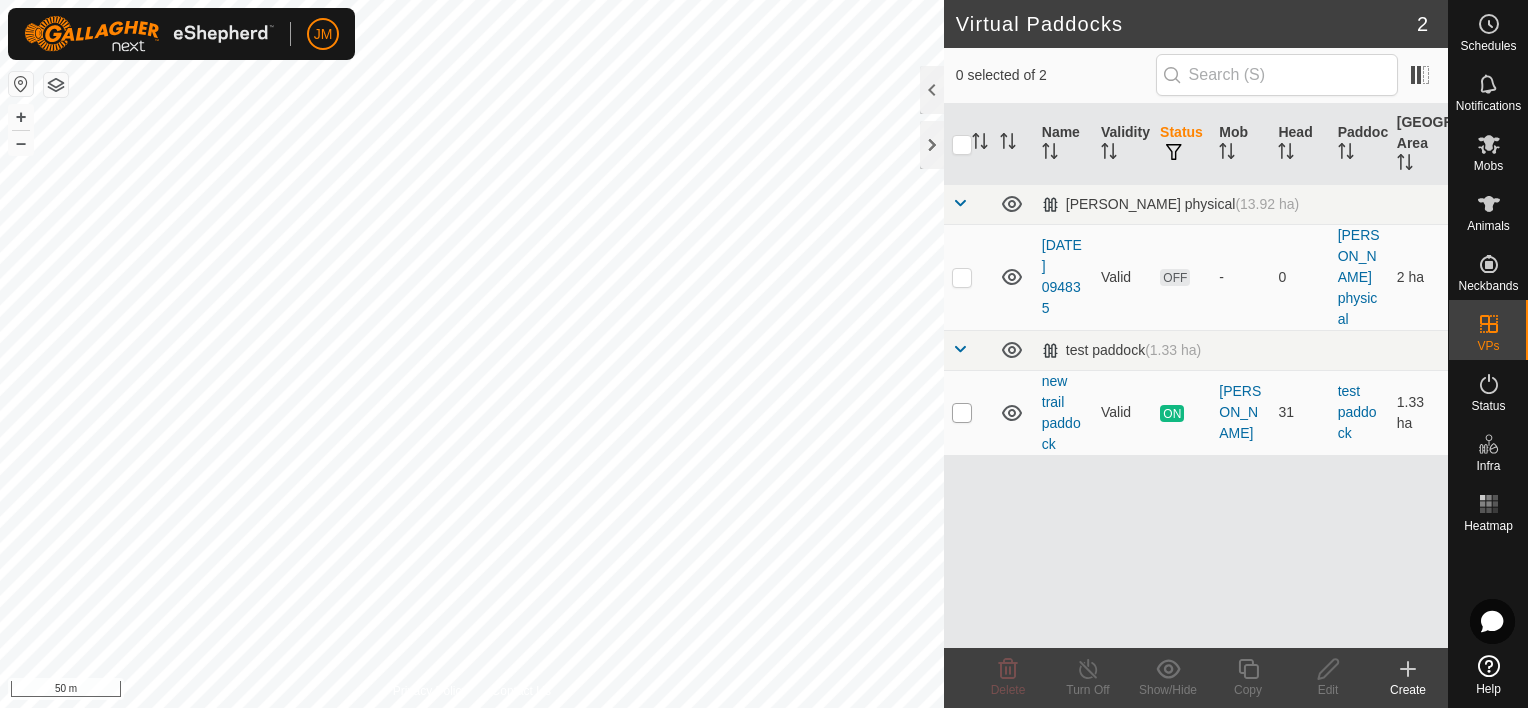 click at bounding box center [962, 413] 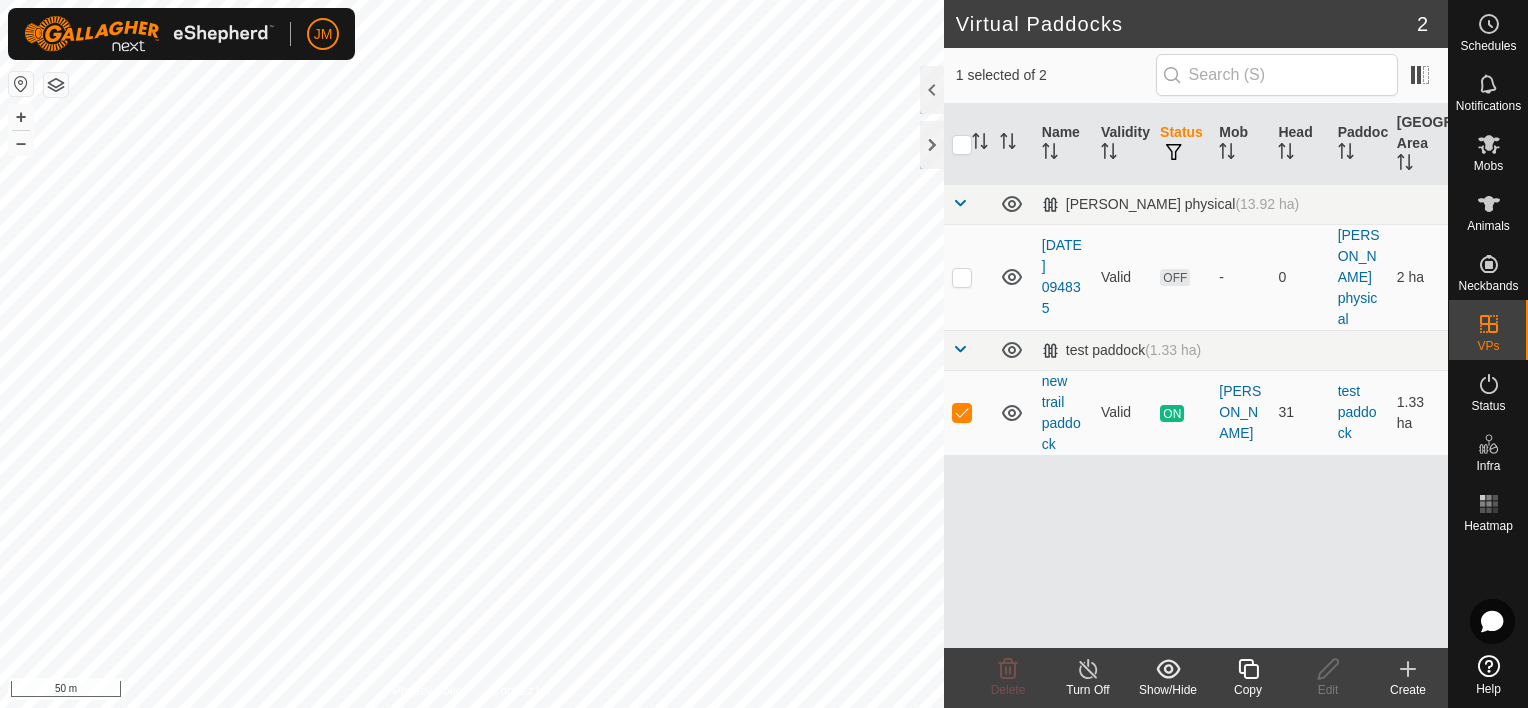 click 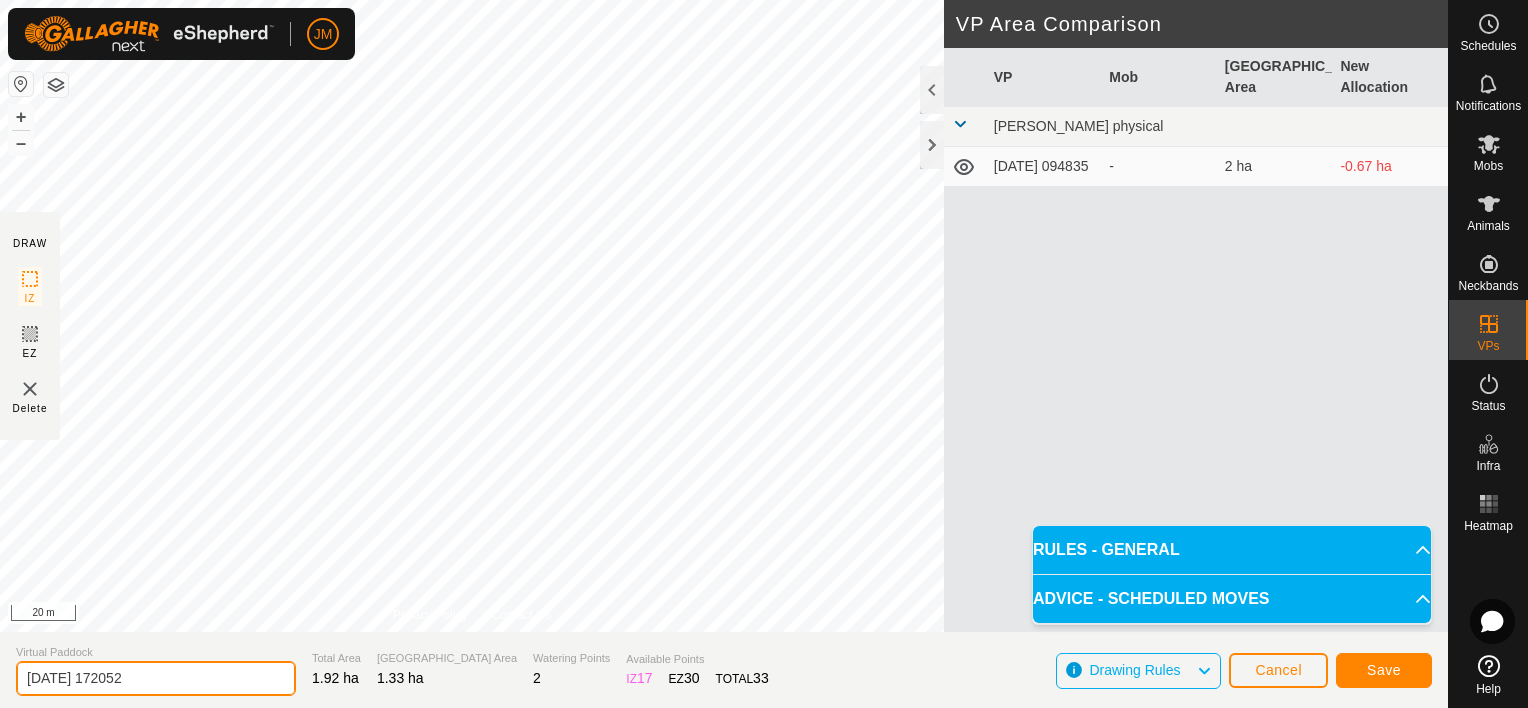 click on "[DATE] 172052" 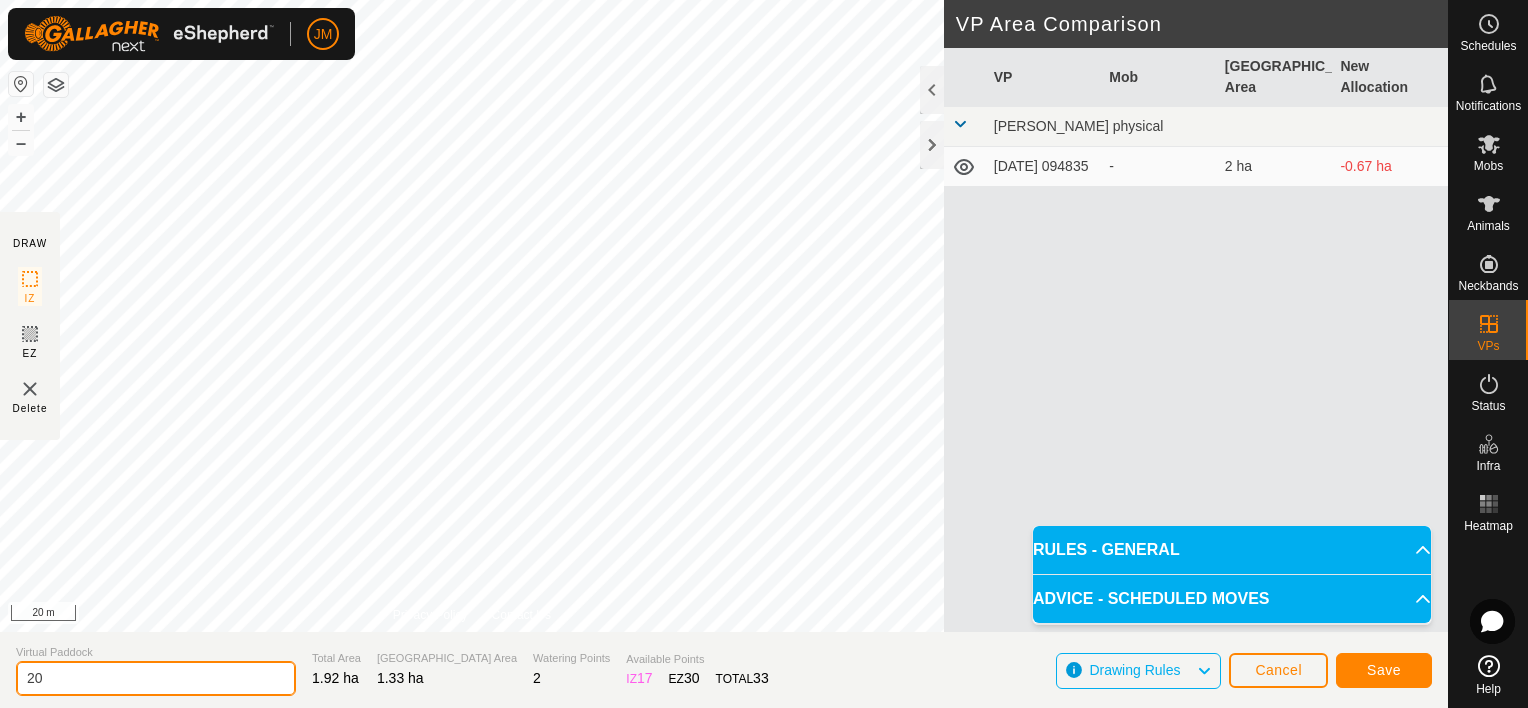 type on "2" 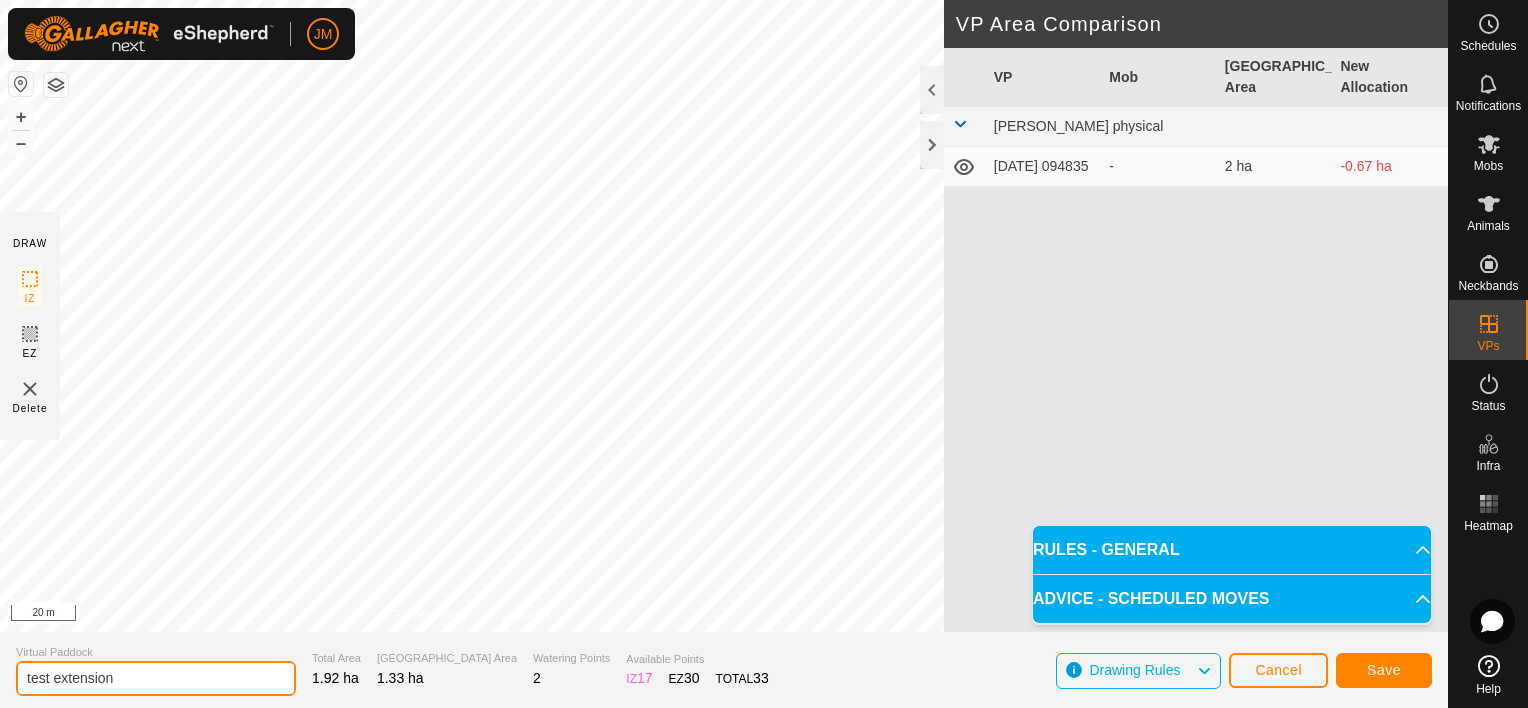 type on "test extension" 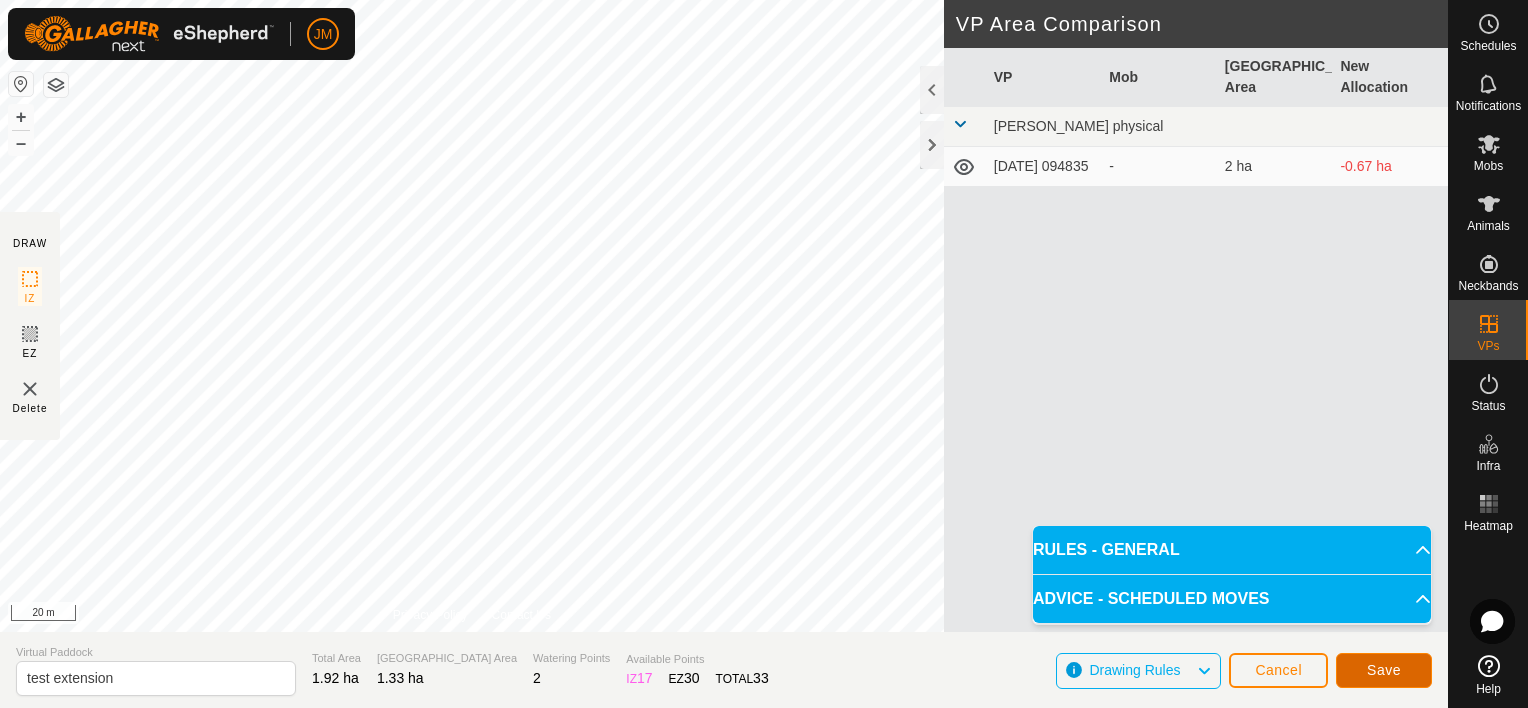 click on "Save" 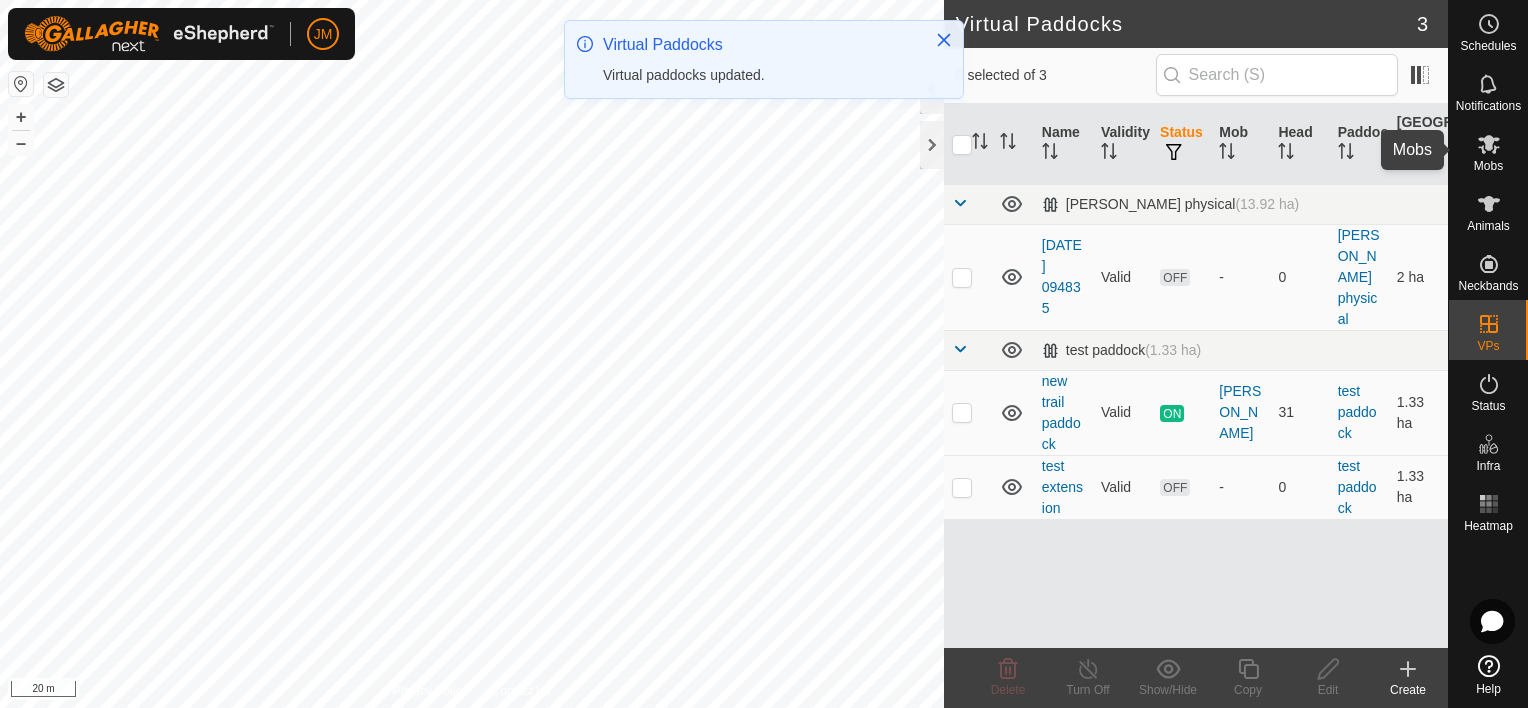 click 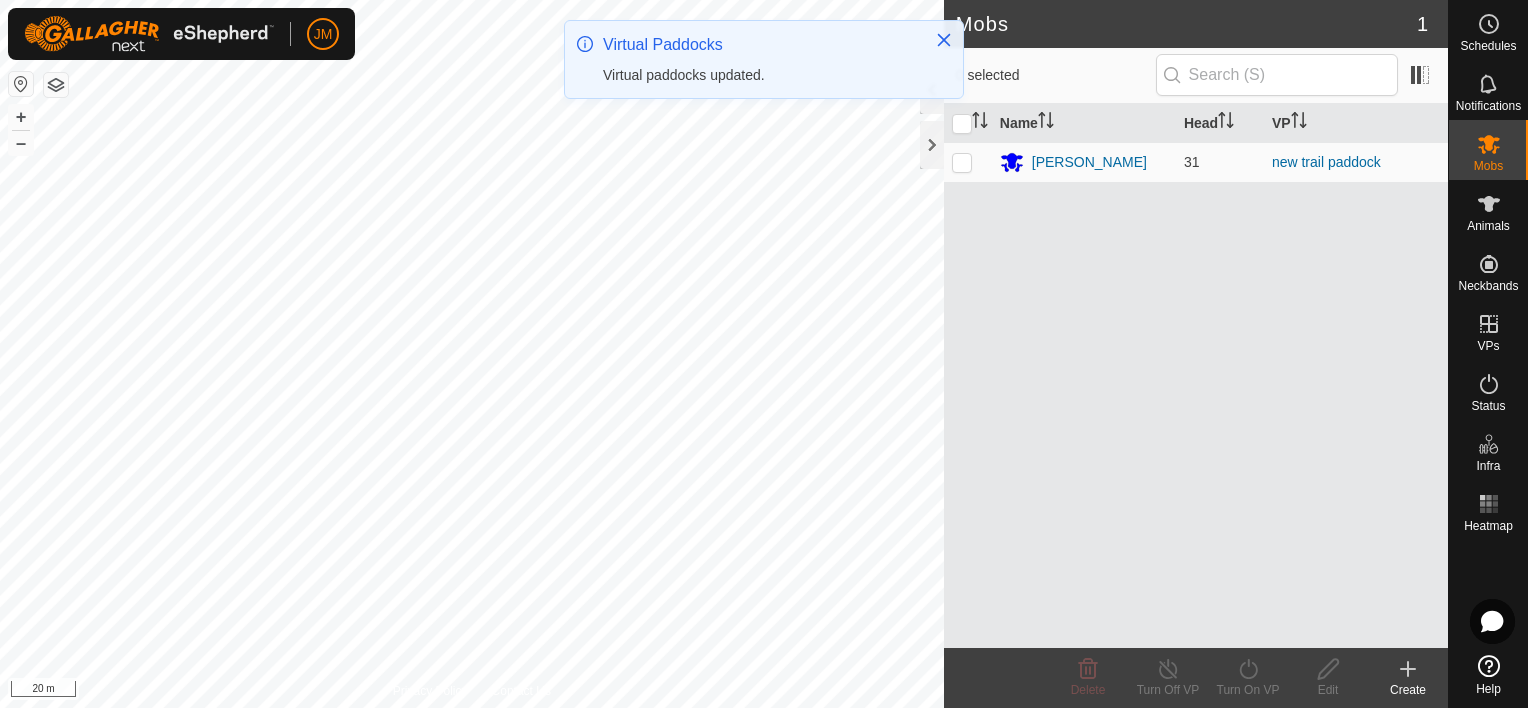 click on "Mobs" at bounding box center (1488, 166) 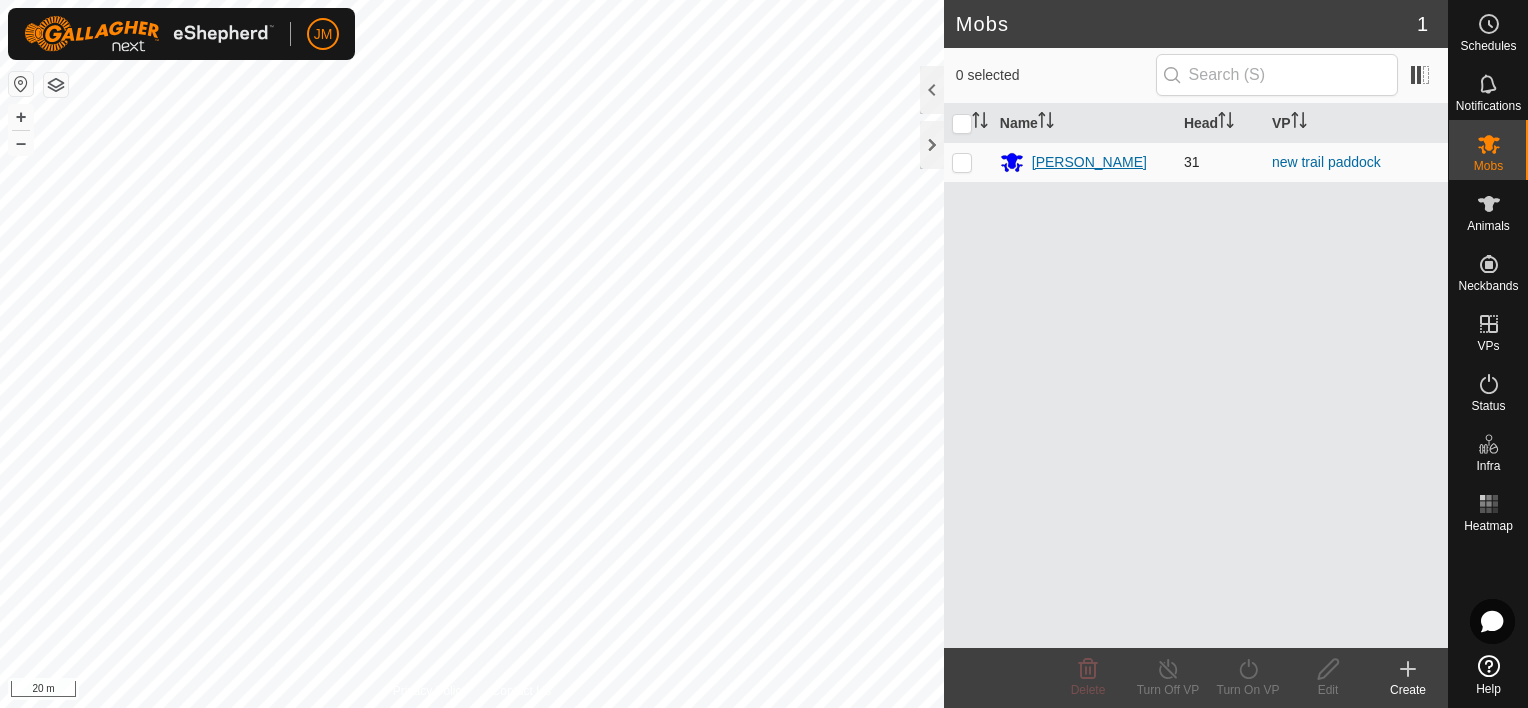 click on "[PERSON_NAME]" at bounding box center [1089, 162] 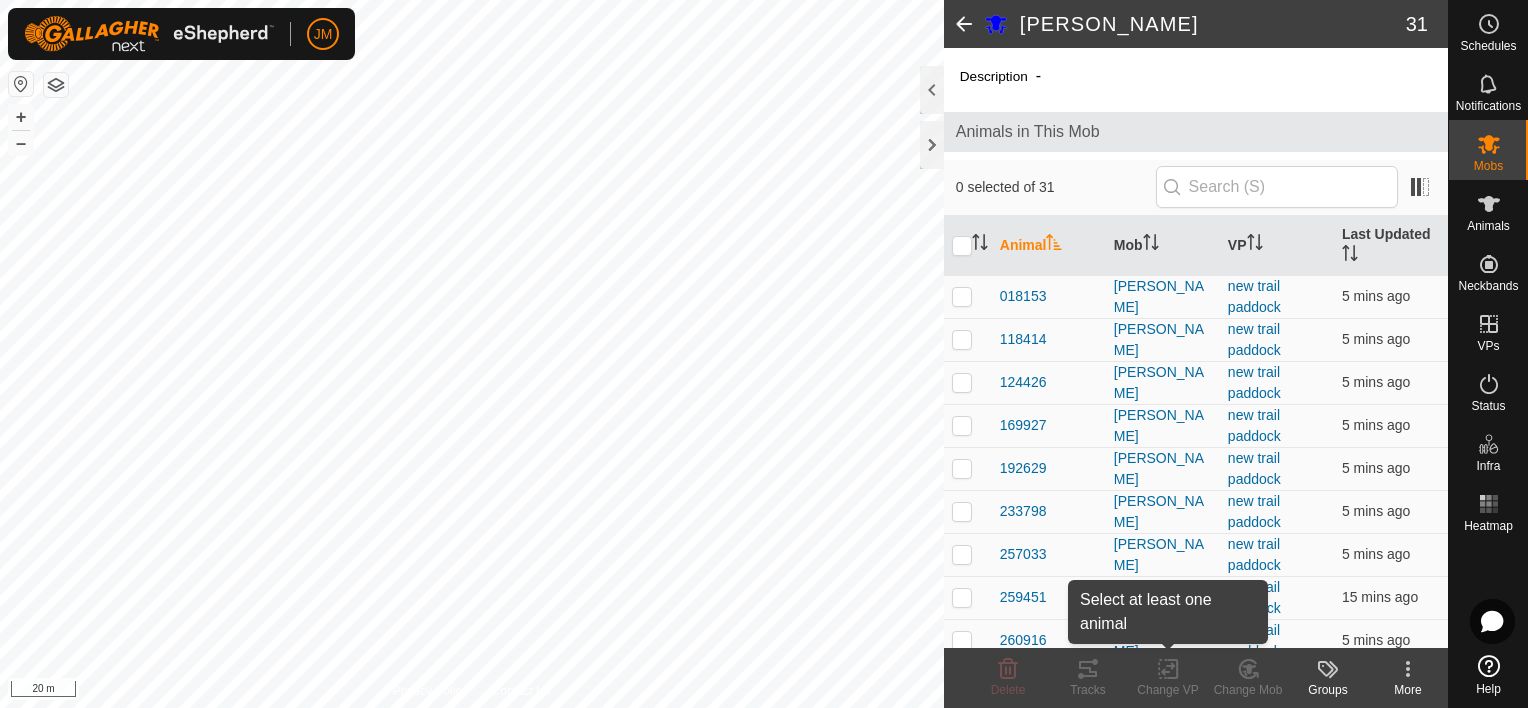 click 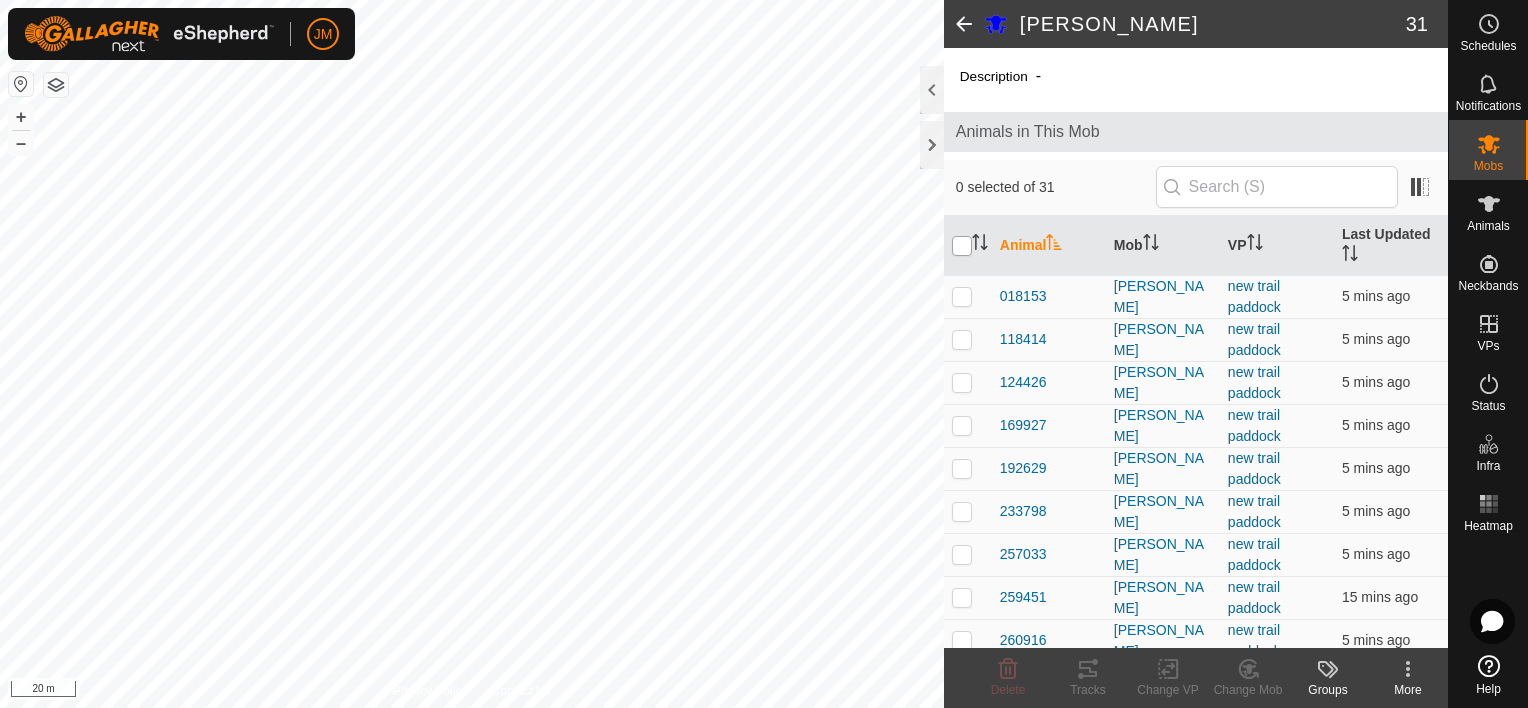 click at bounding box center (962, 246) 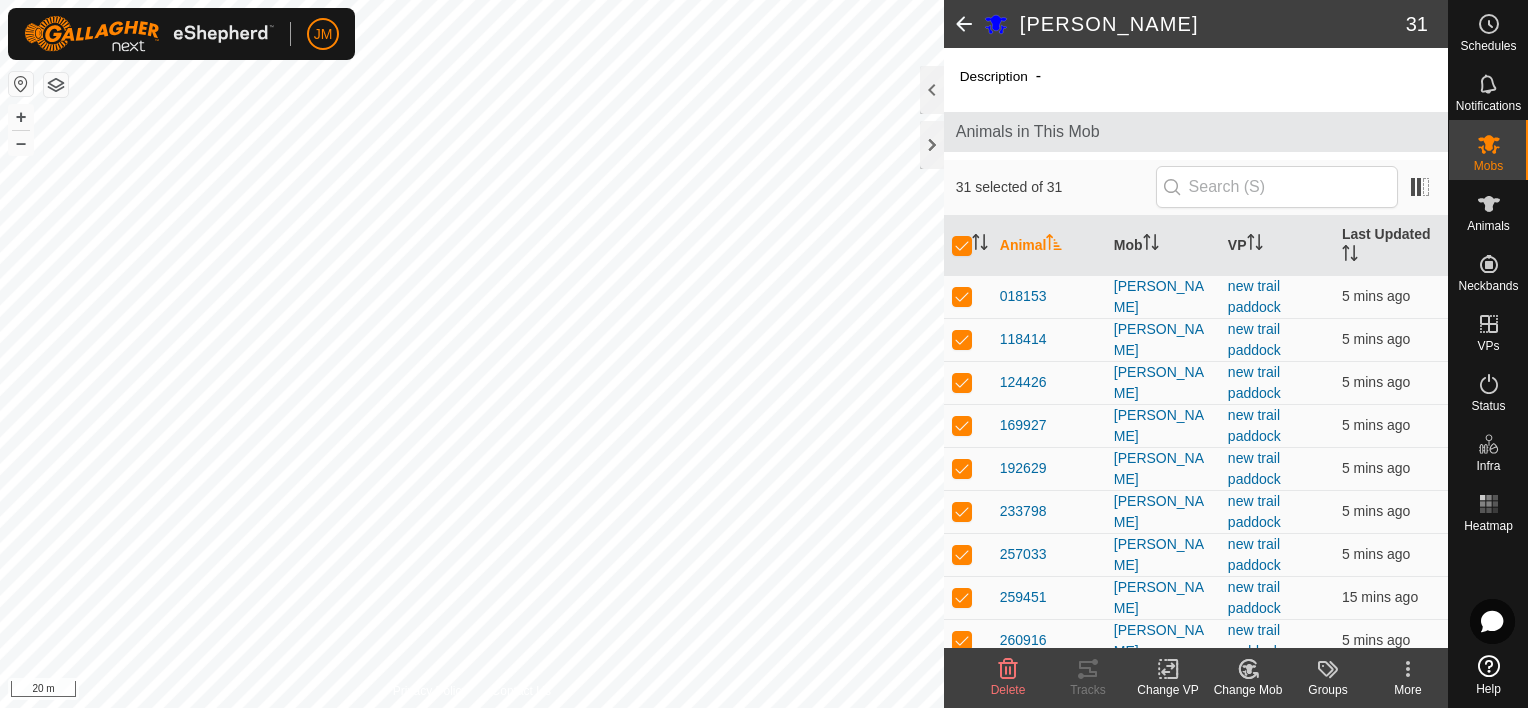 click 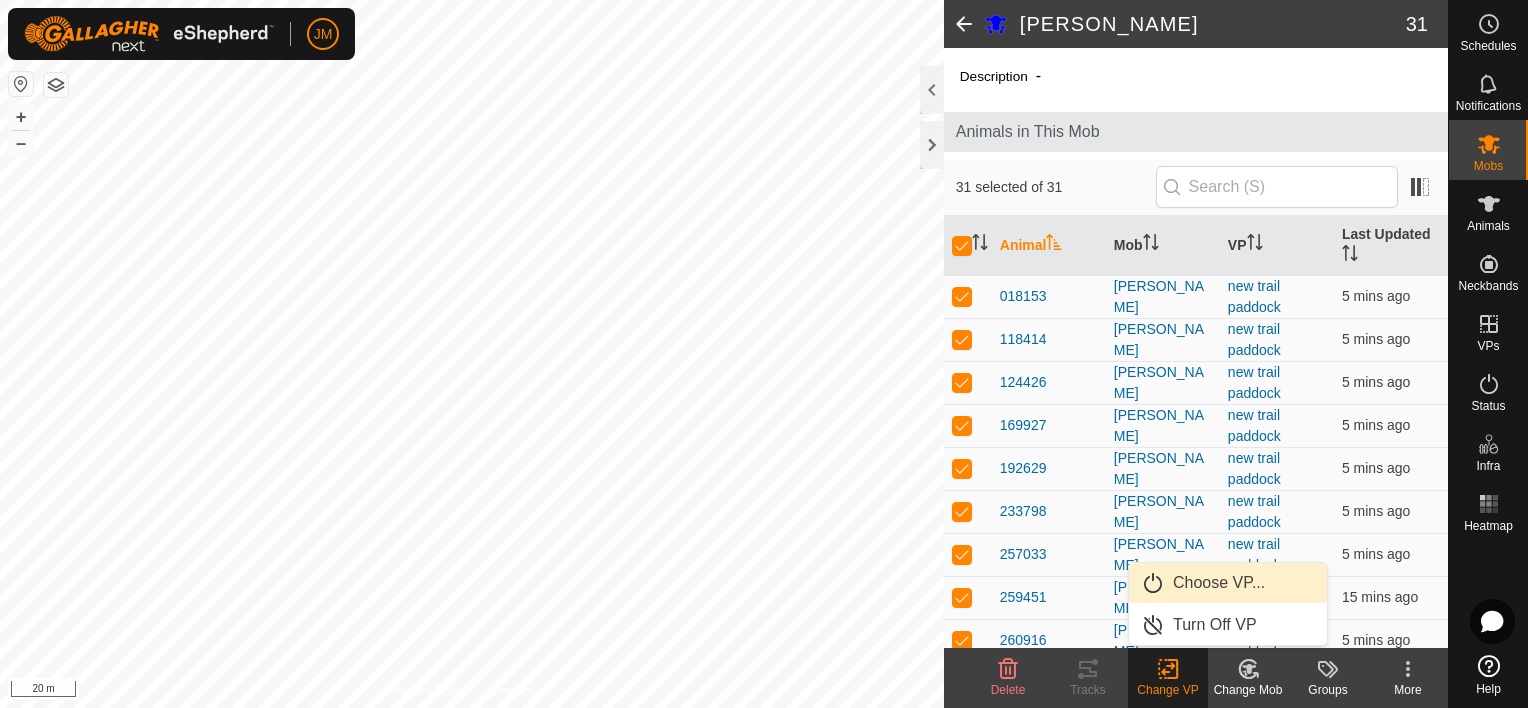 click on "Choose VP..." at bounding box center (1228, 583) 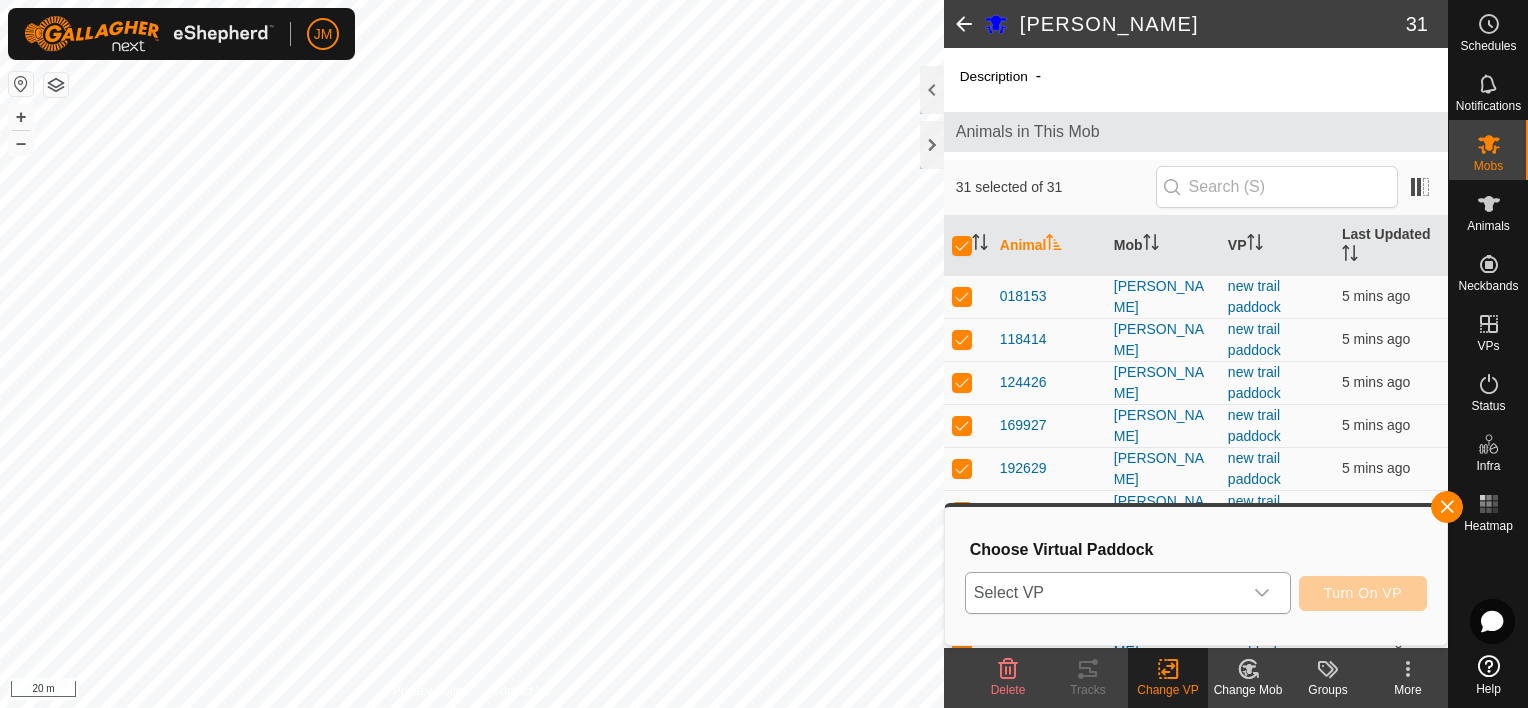 click 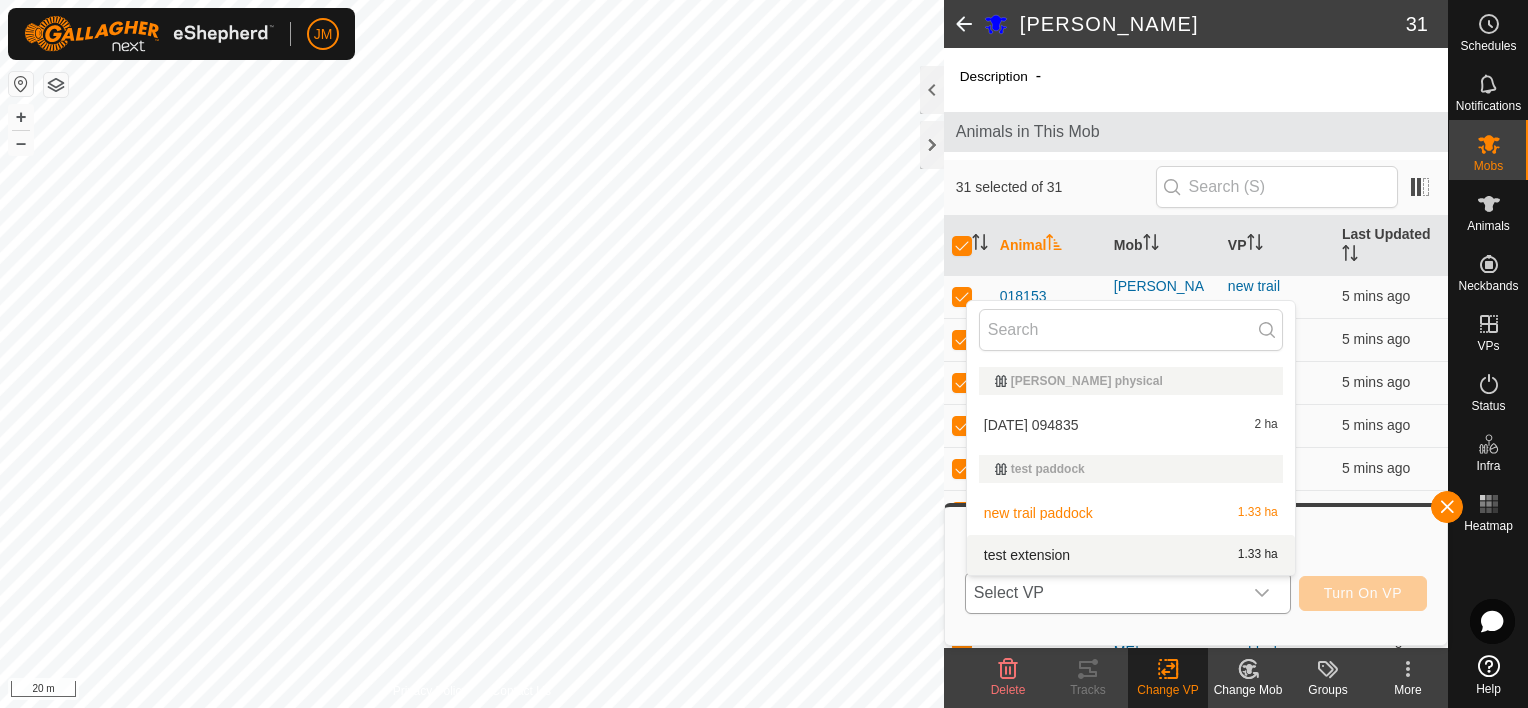 click on "test extension  1.33 ha" at bounding box center [1131, 555] 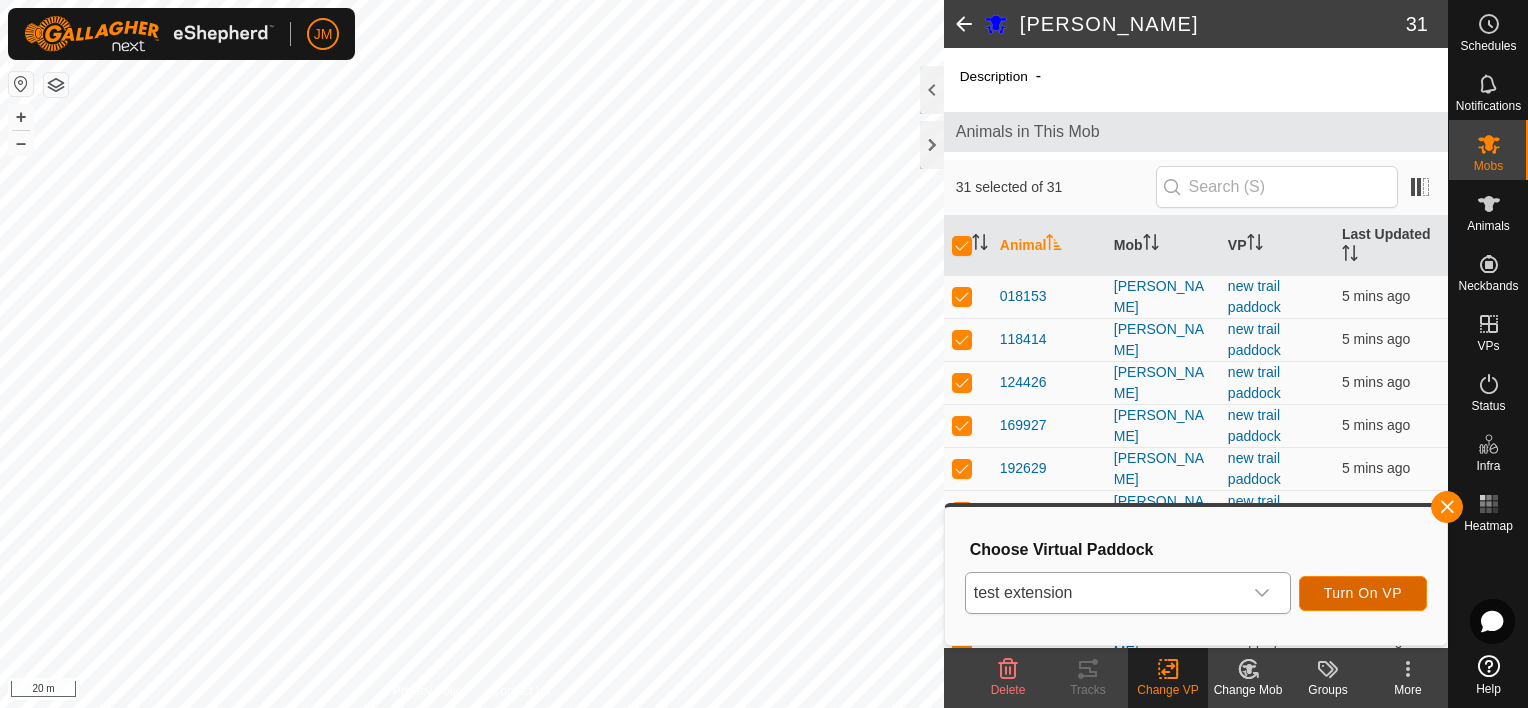 click on "Turn On VP" at bounding box center [1363, 593] 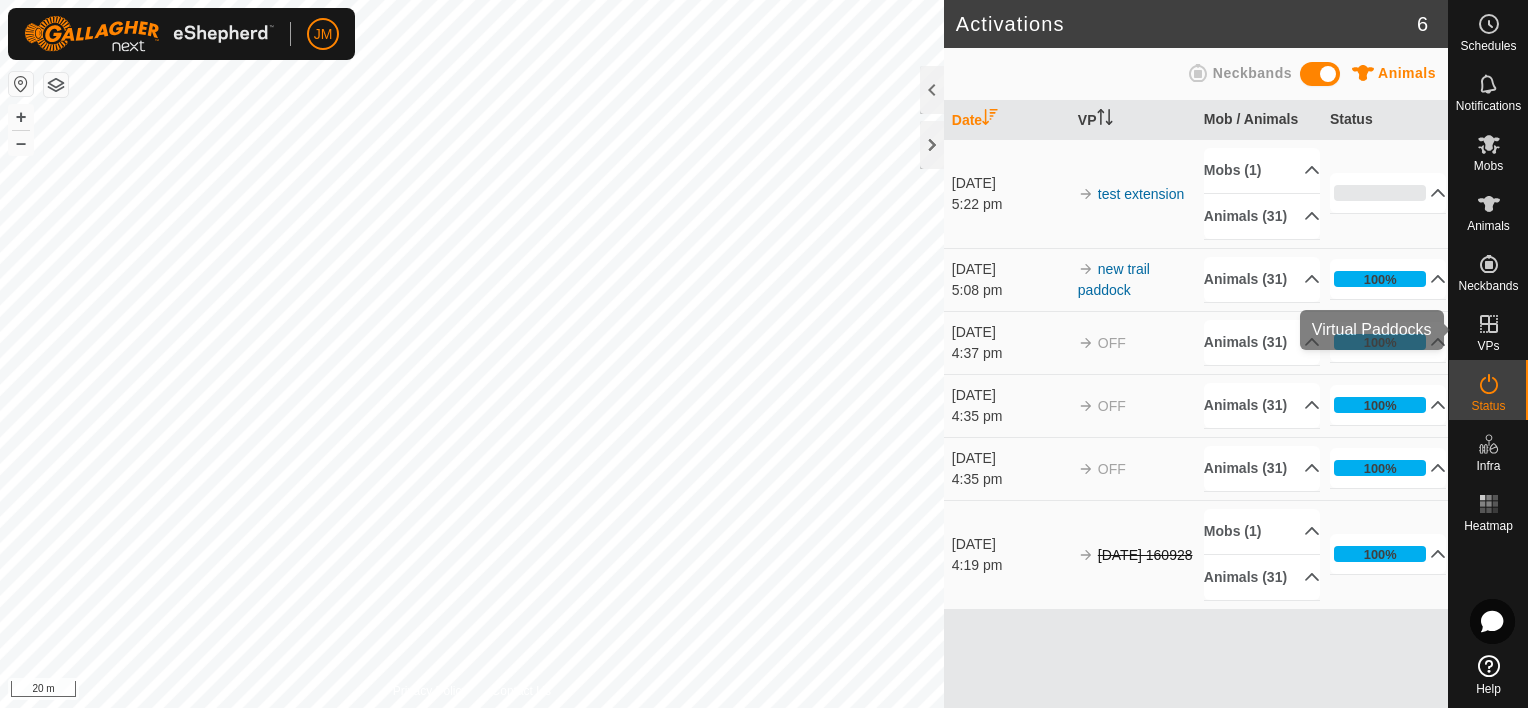 click at bounding box center [1489, 324] 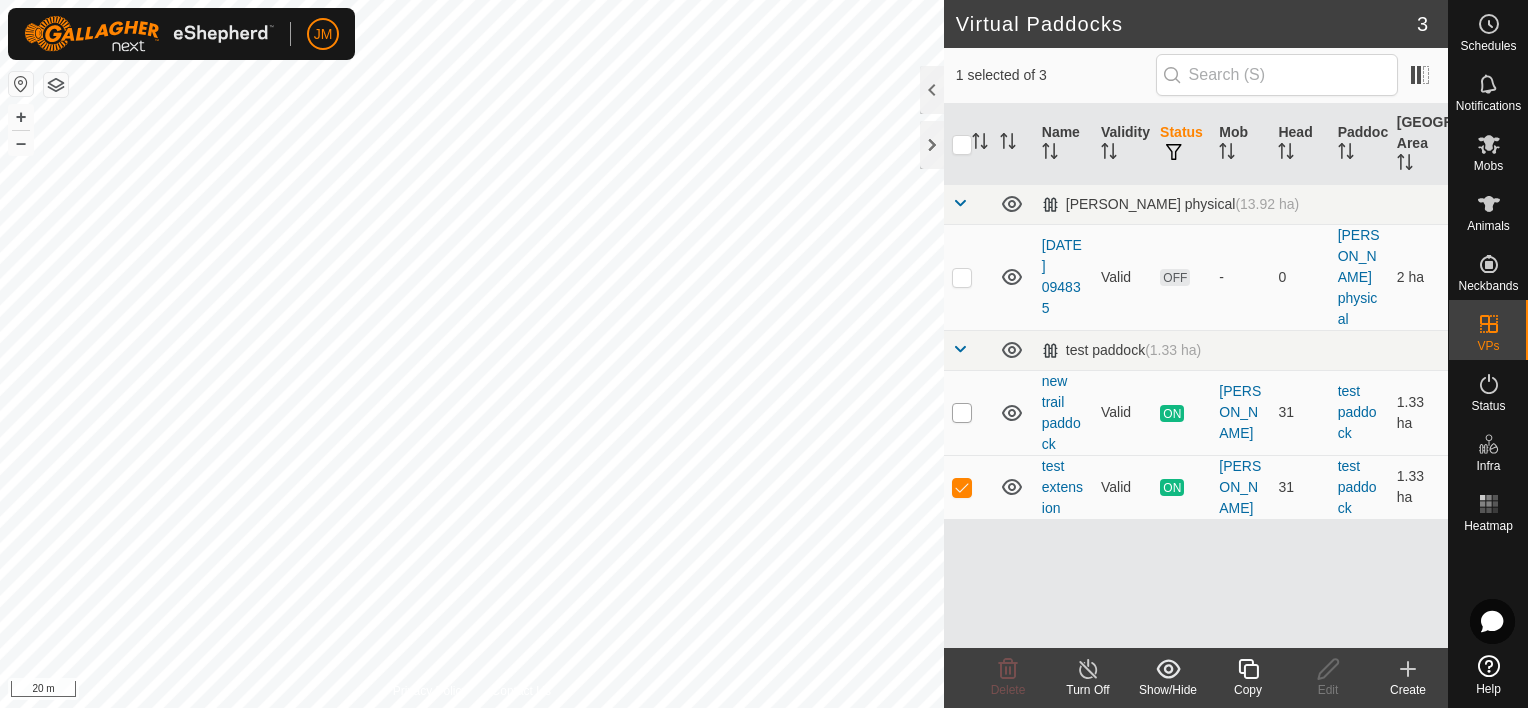 click at bounding box center [962, 413] 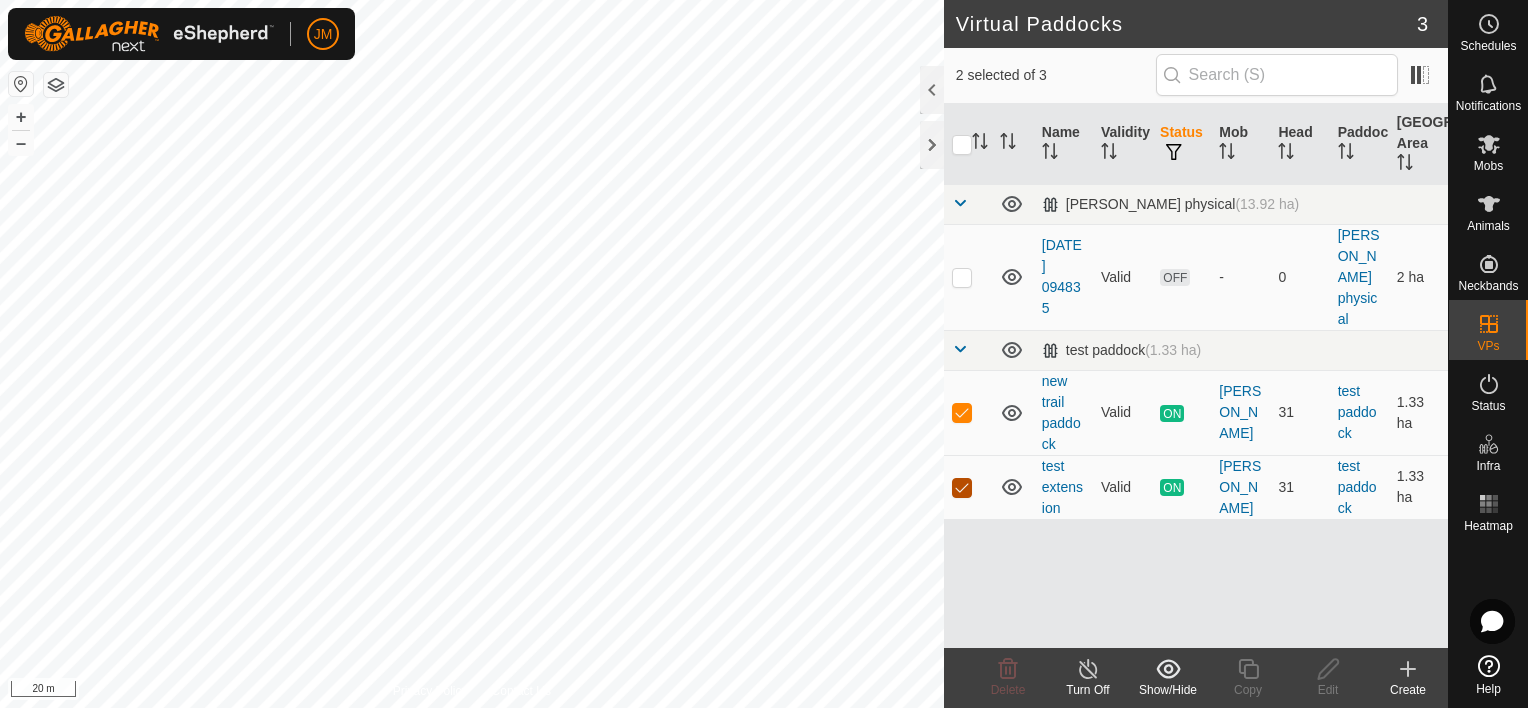 click at bounding box center (962, 488) 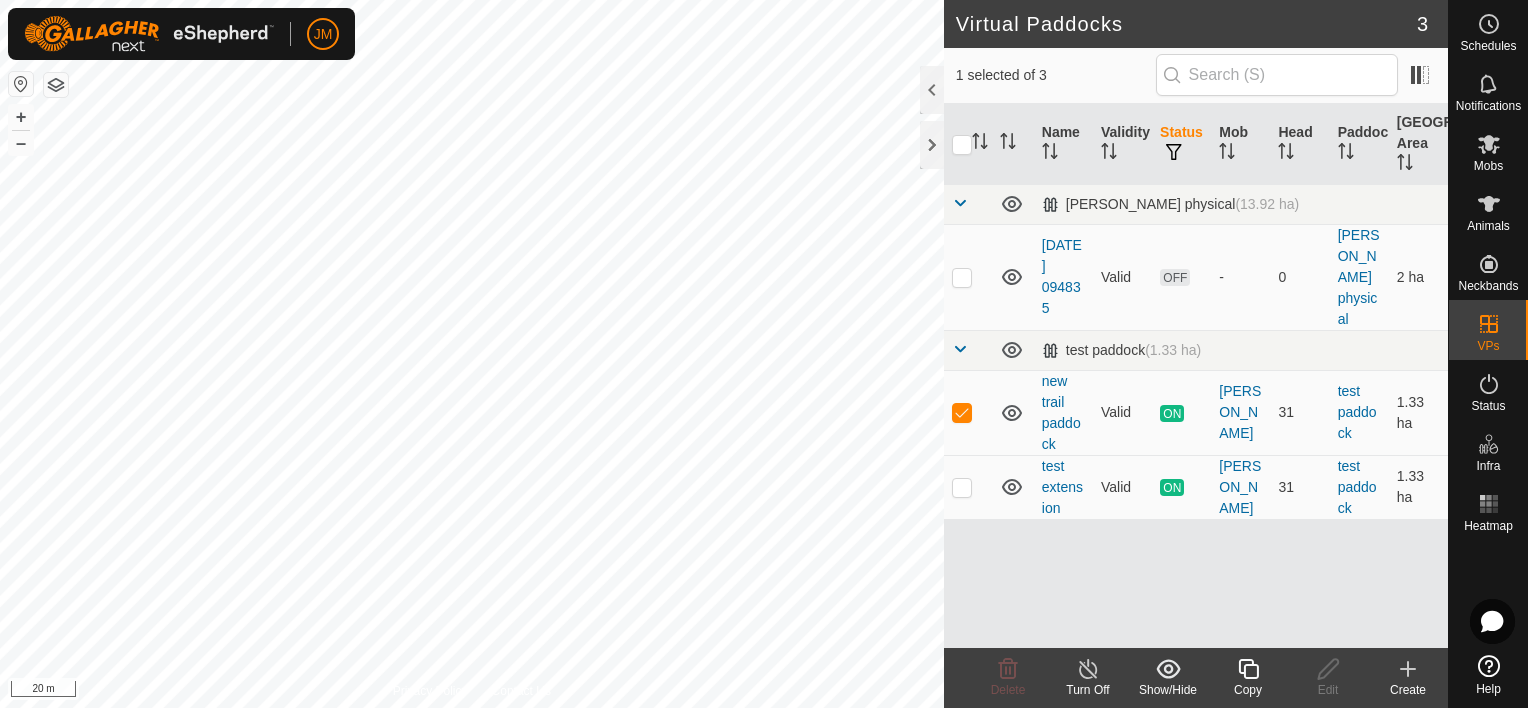 click 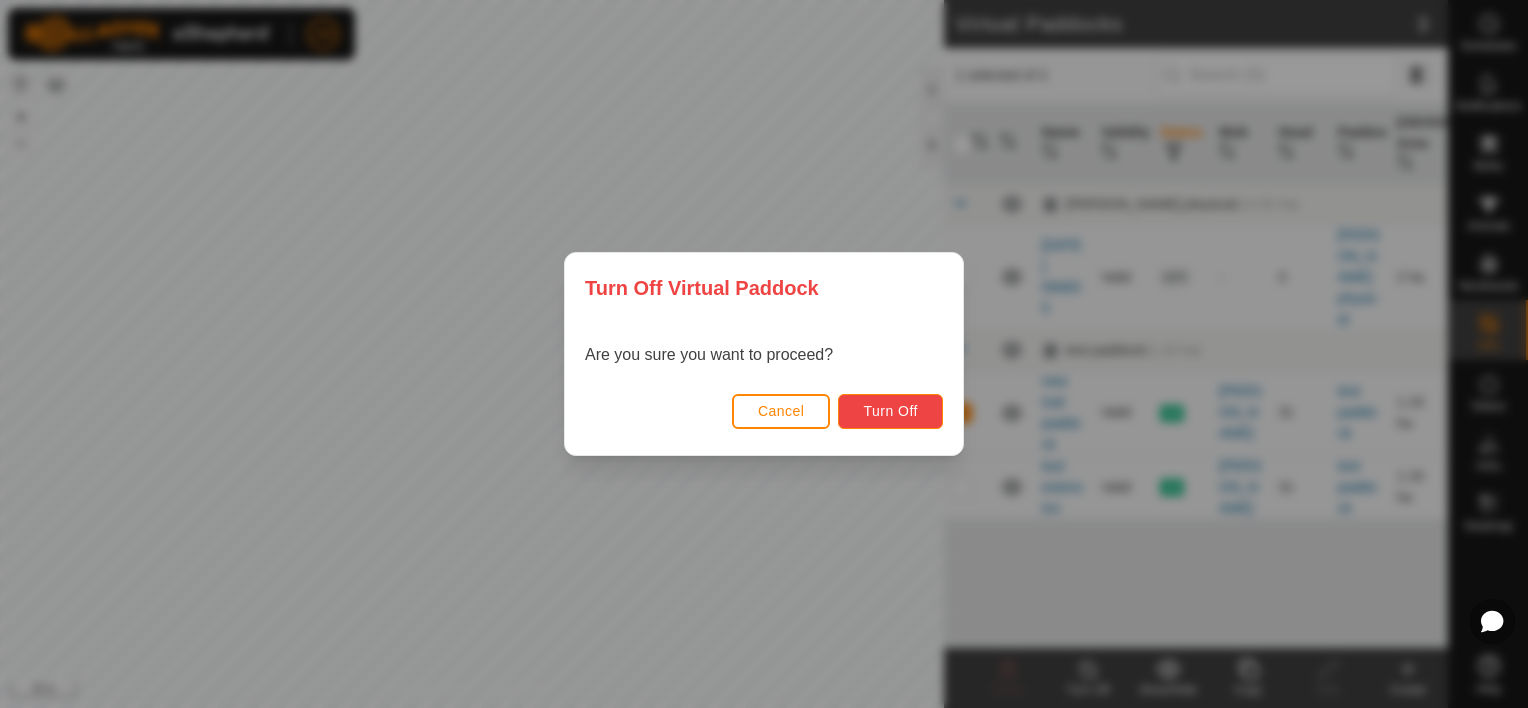 click on "Turn Off" at bounding box center [890, 411] 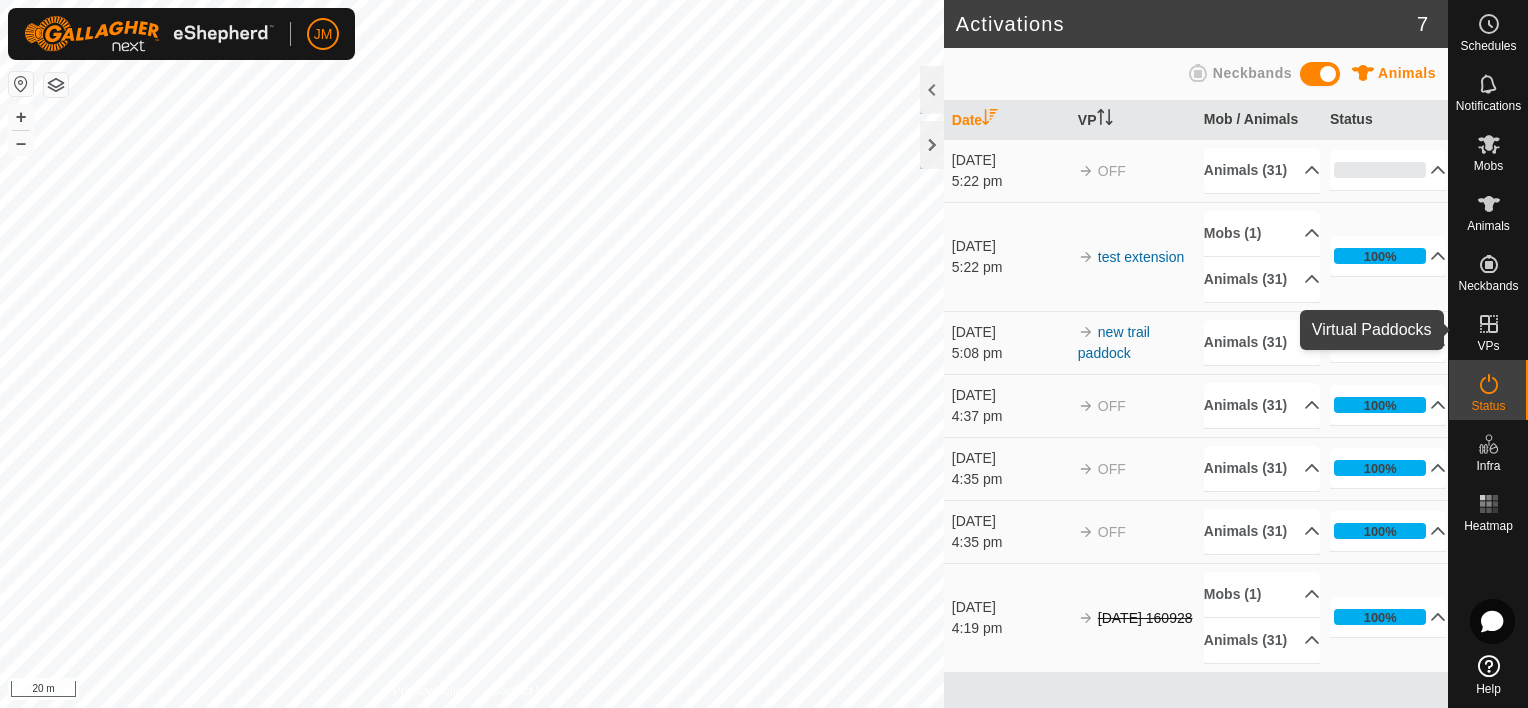 click 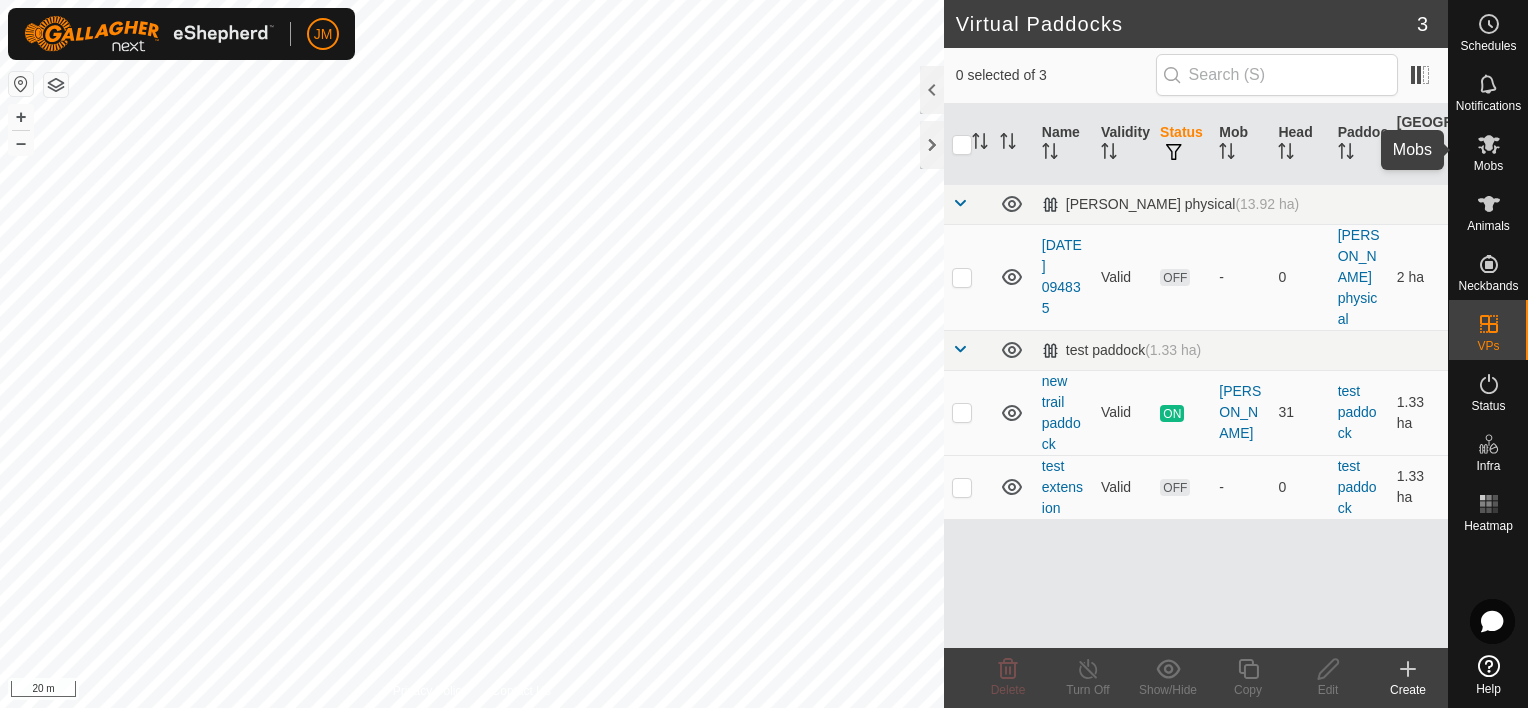 click at bounding box center [1489, 144] 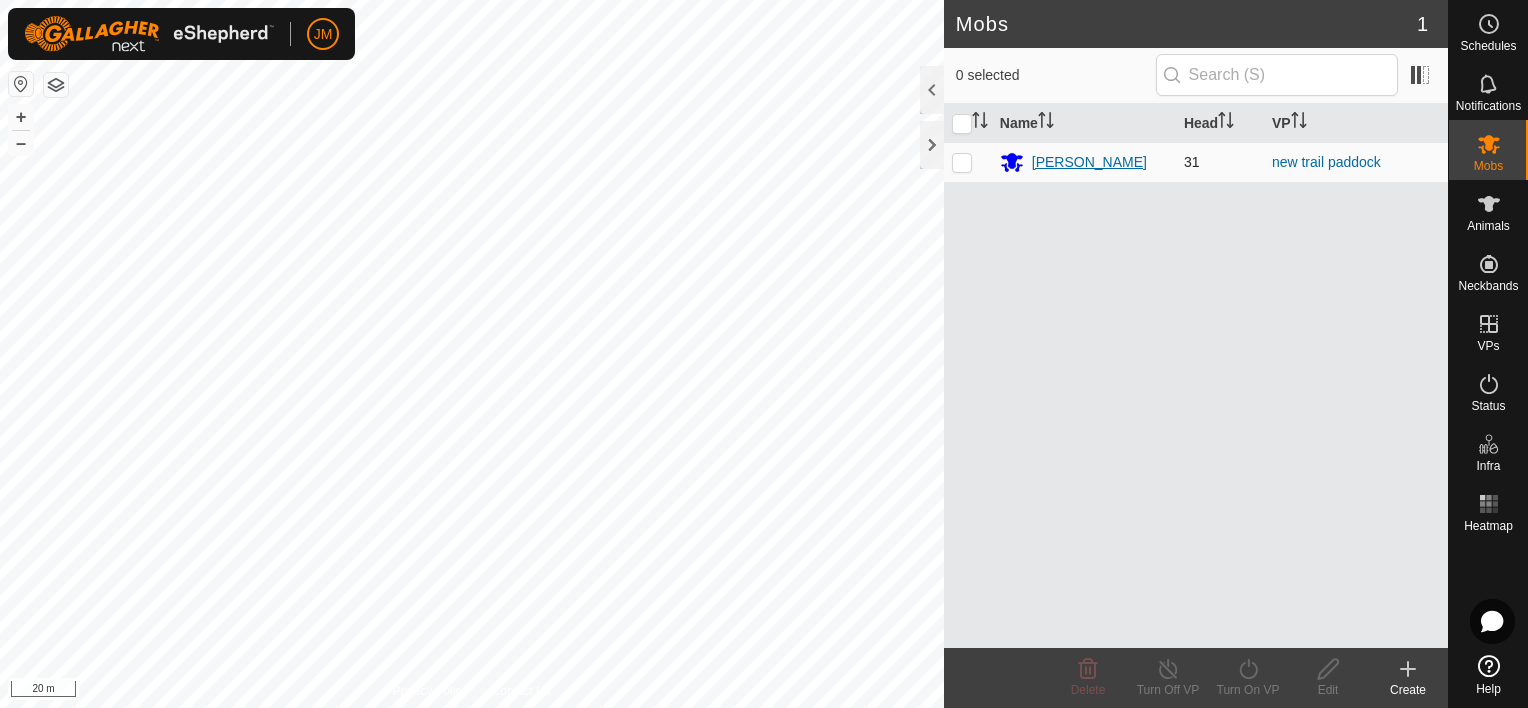 click on "[PERSON_NAME]" at bounding box center [1089, 162] 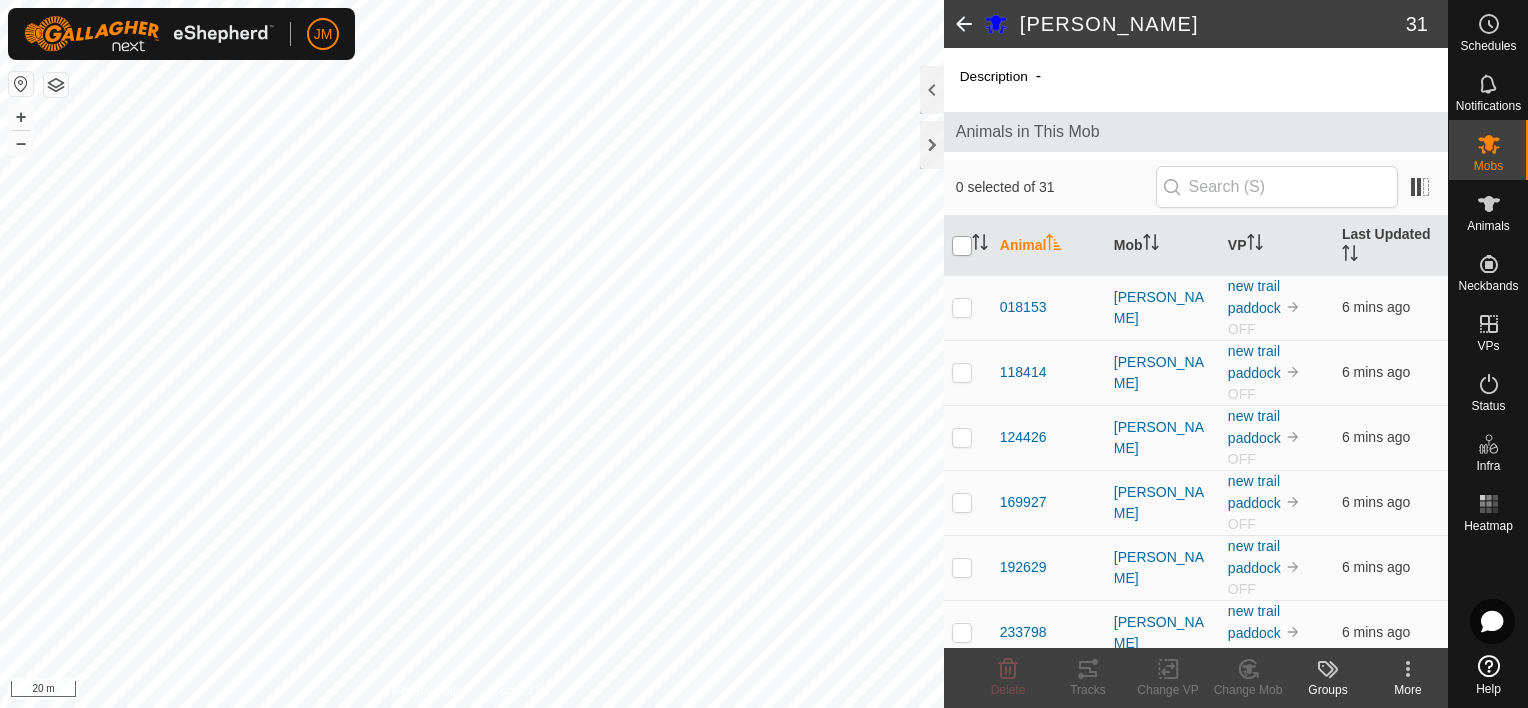 click at bounding box center [962, 246] 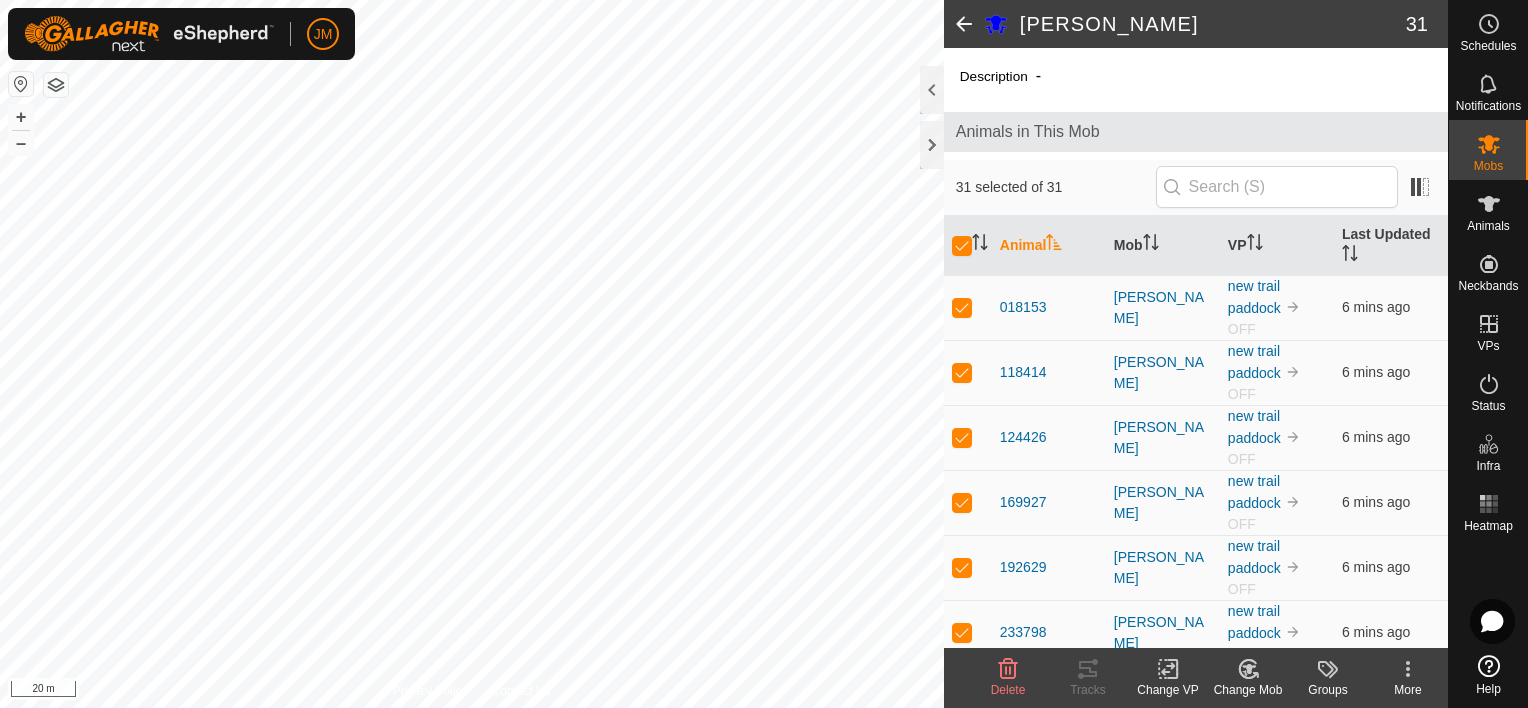 click 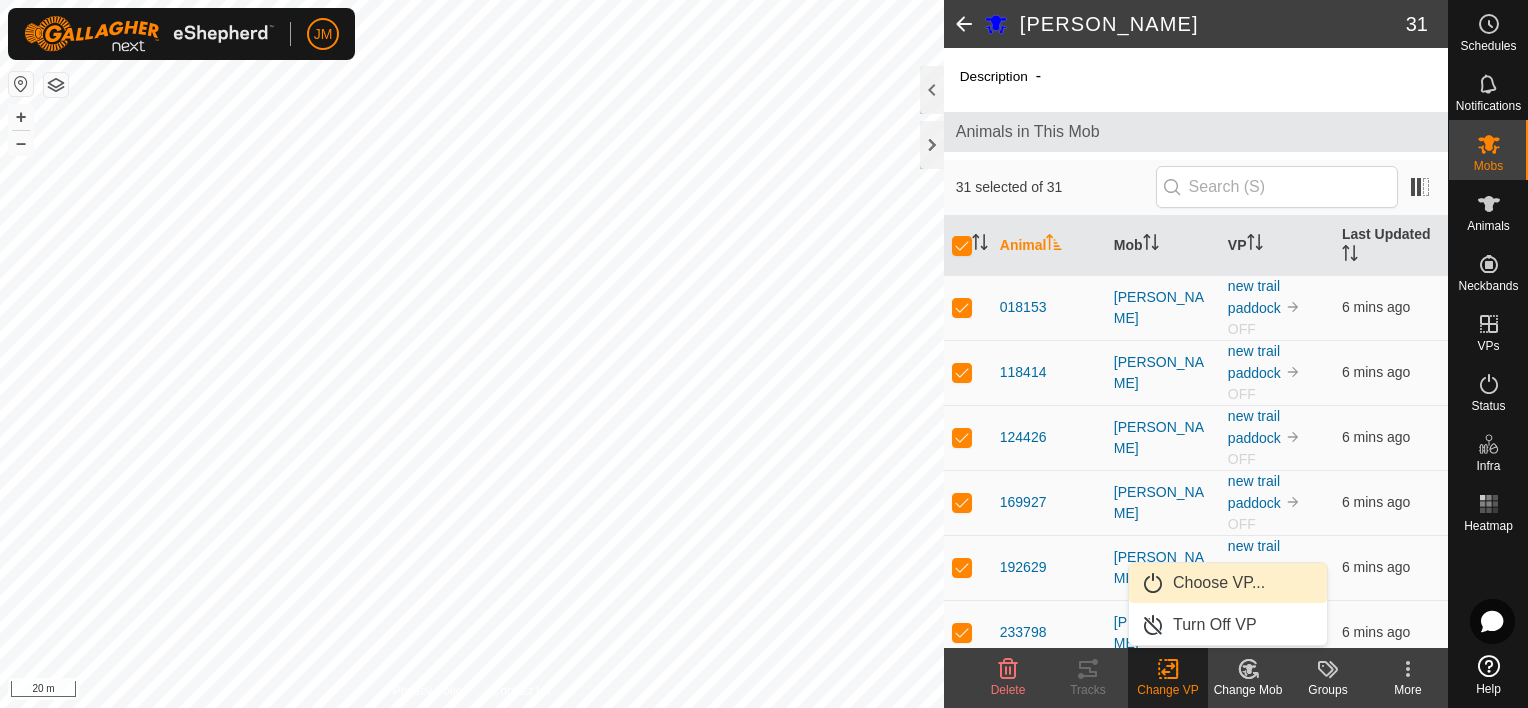 click on "Choose VP..." at bounding box center [1228, 583] 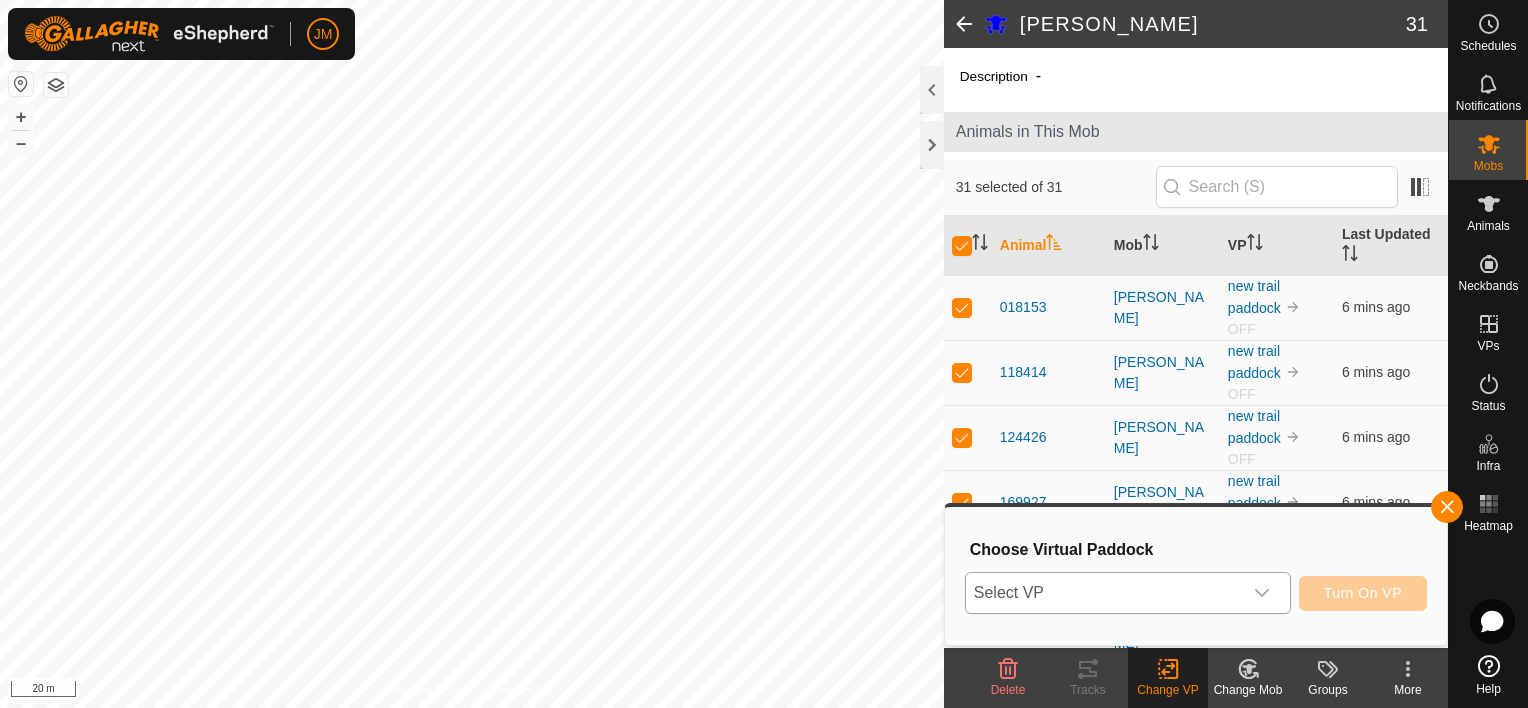 click on "Select VP" at bounding box center [1104, 593] 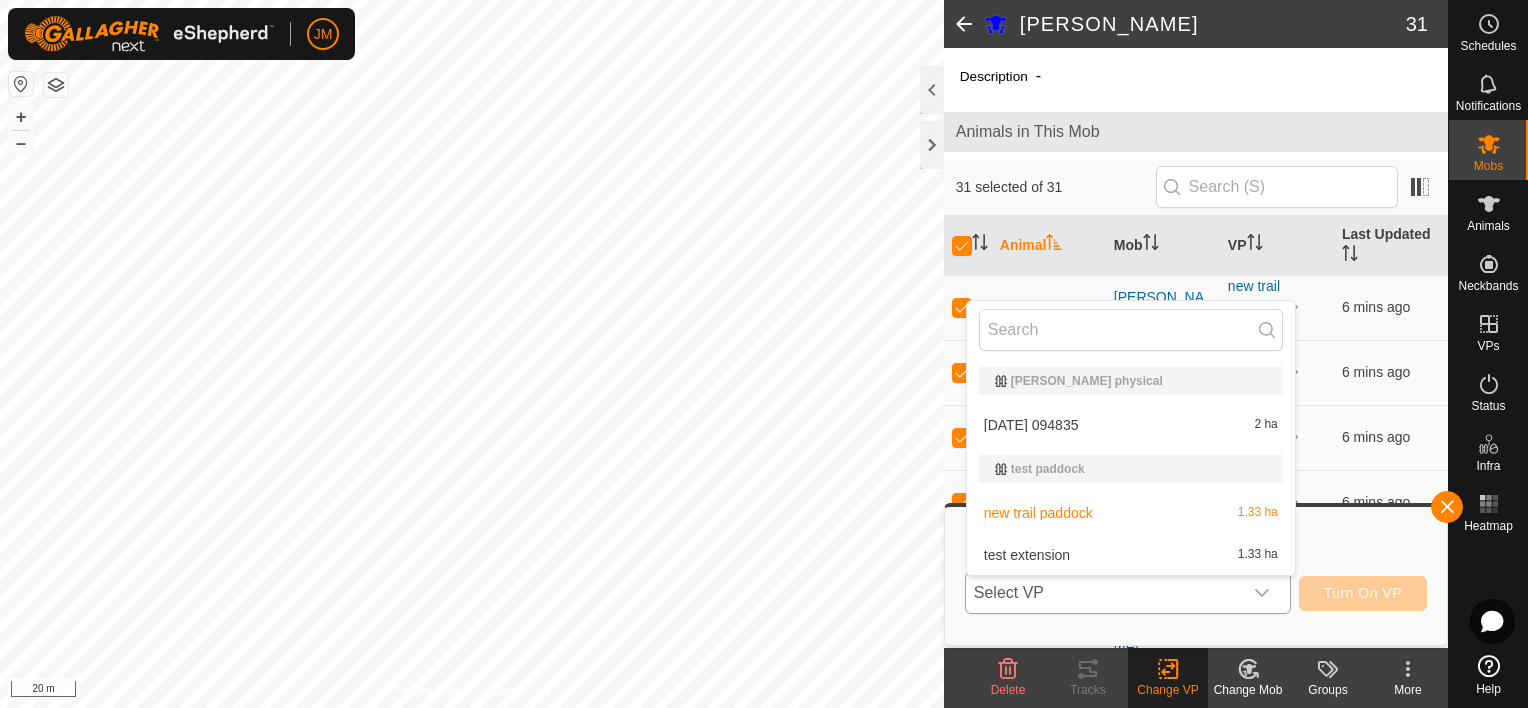 click on "test extension  1.33 ha" at bounding box center [1131, 555] 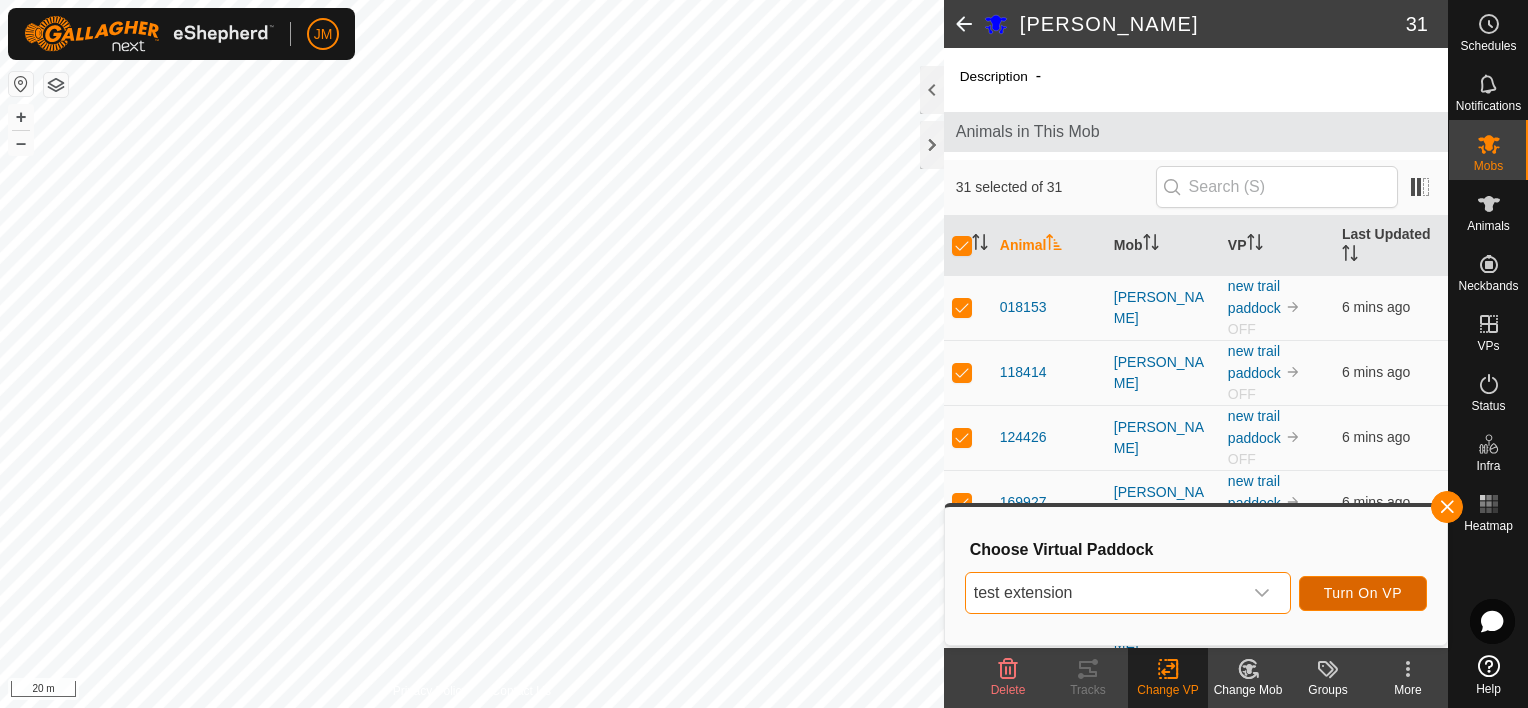 click on "Turn On VP" at bounding box center [1363, 593] 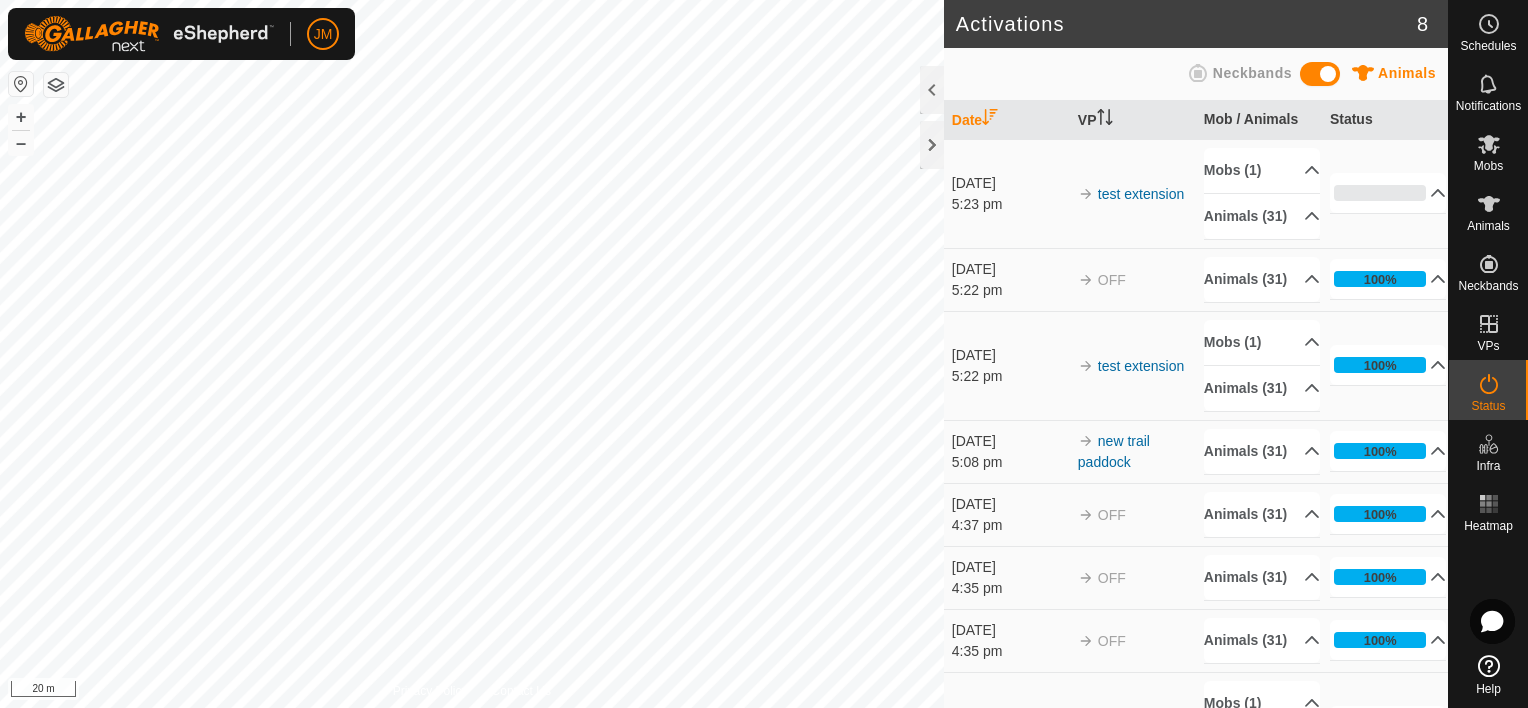click 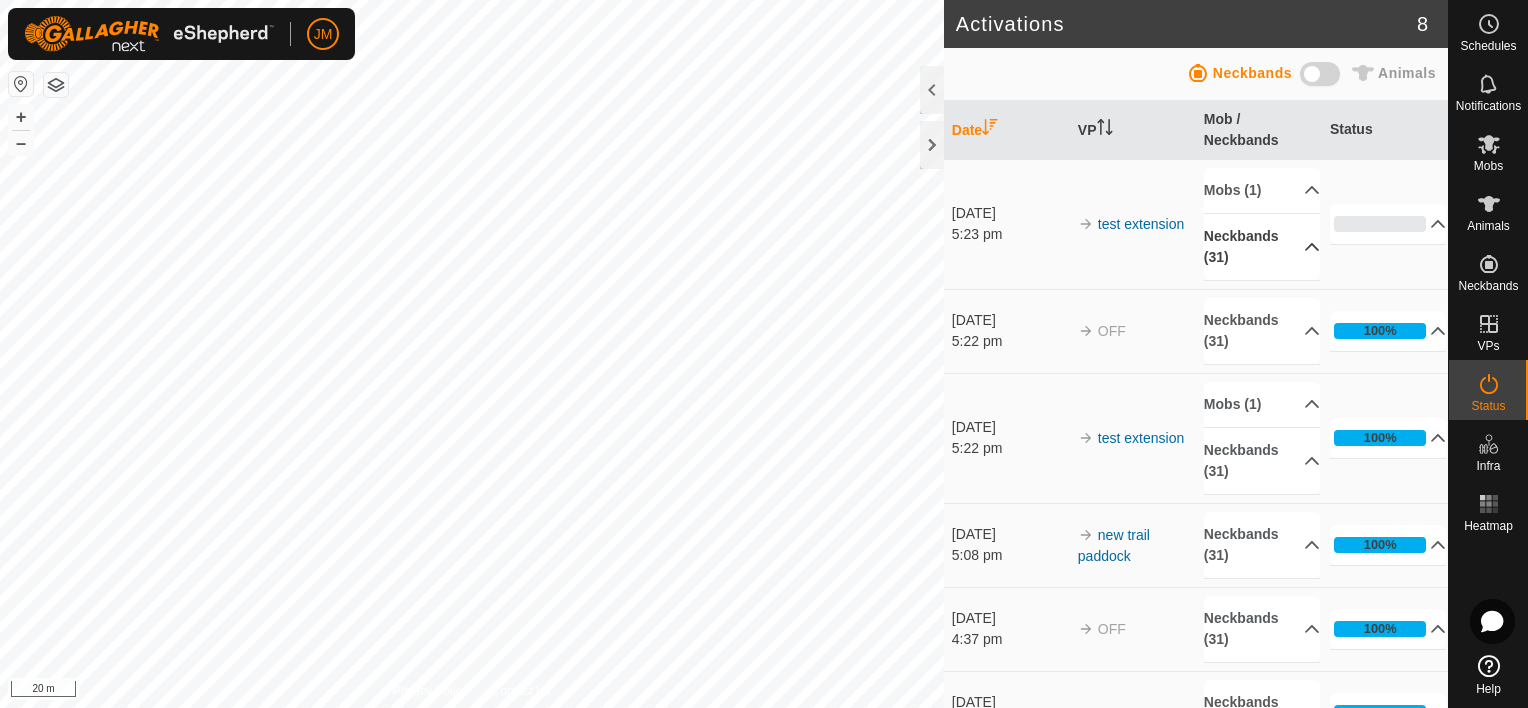 click on "Neckbands (31)" at bounding box center [1262, 247] 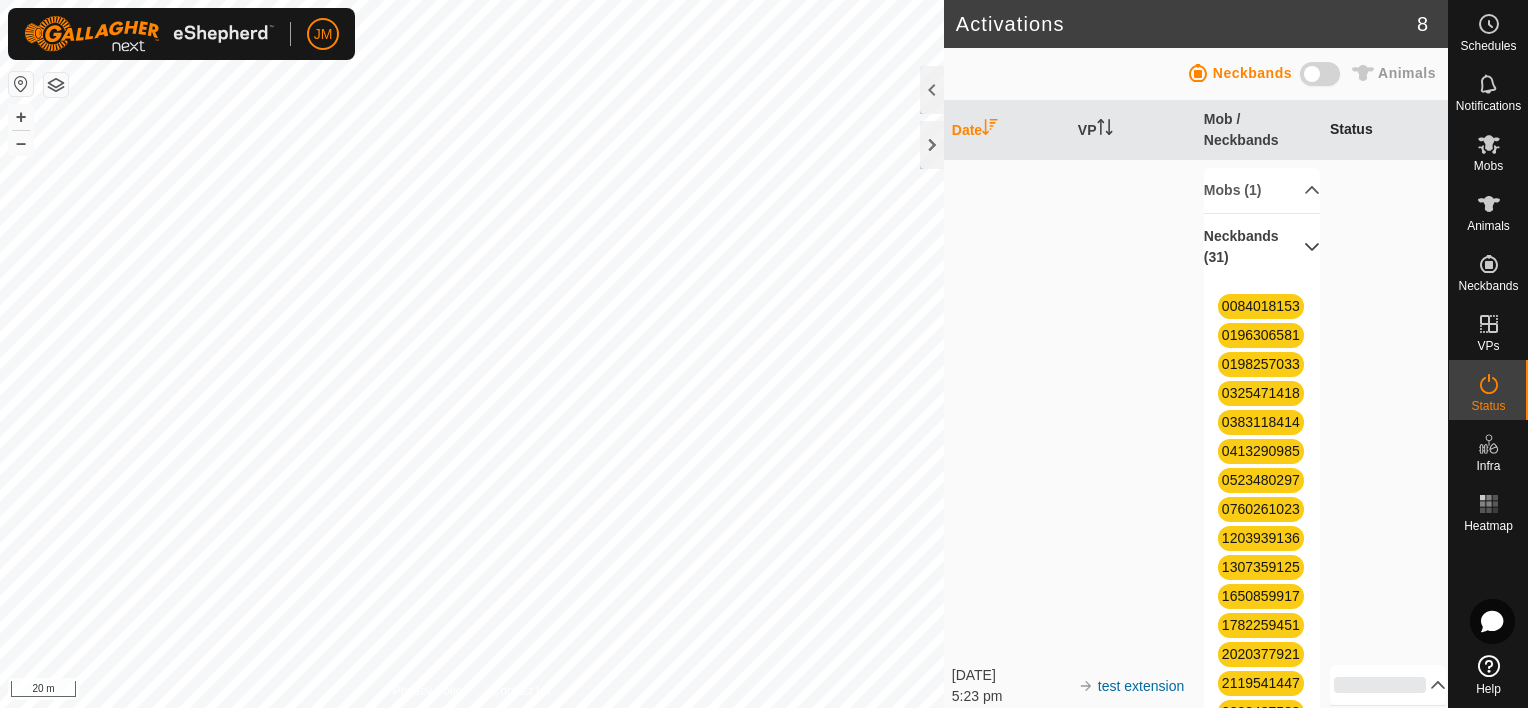click on "Status" at bounding box center (1385, 130) 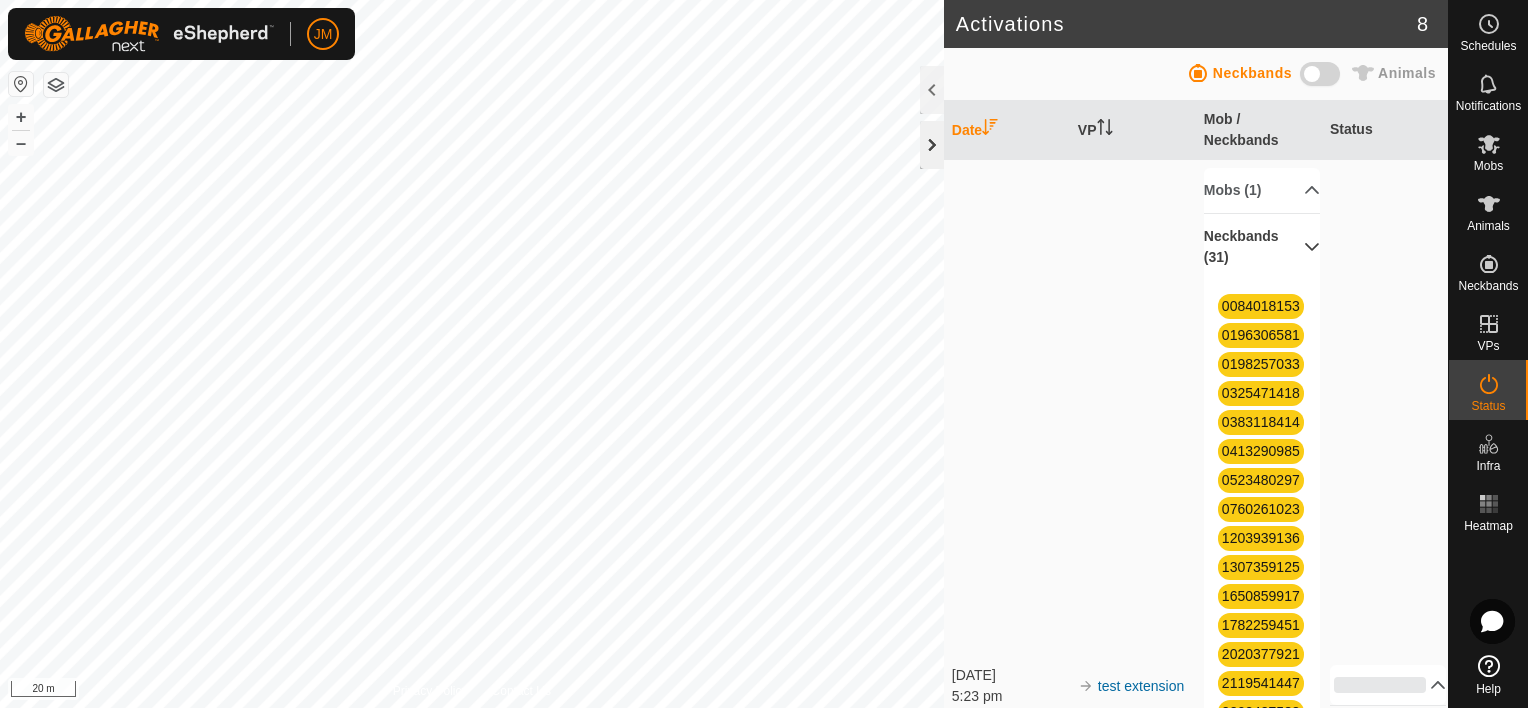click 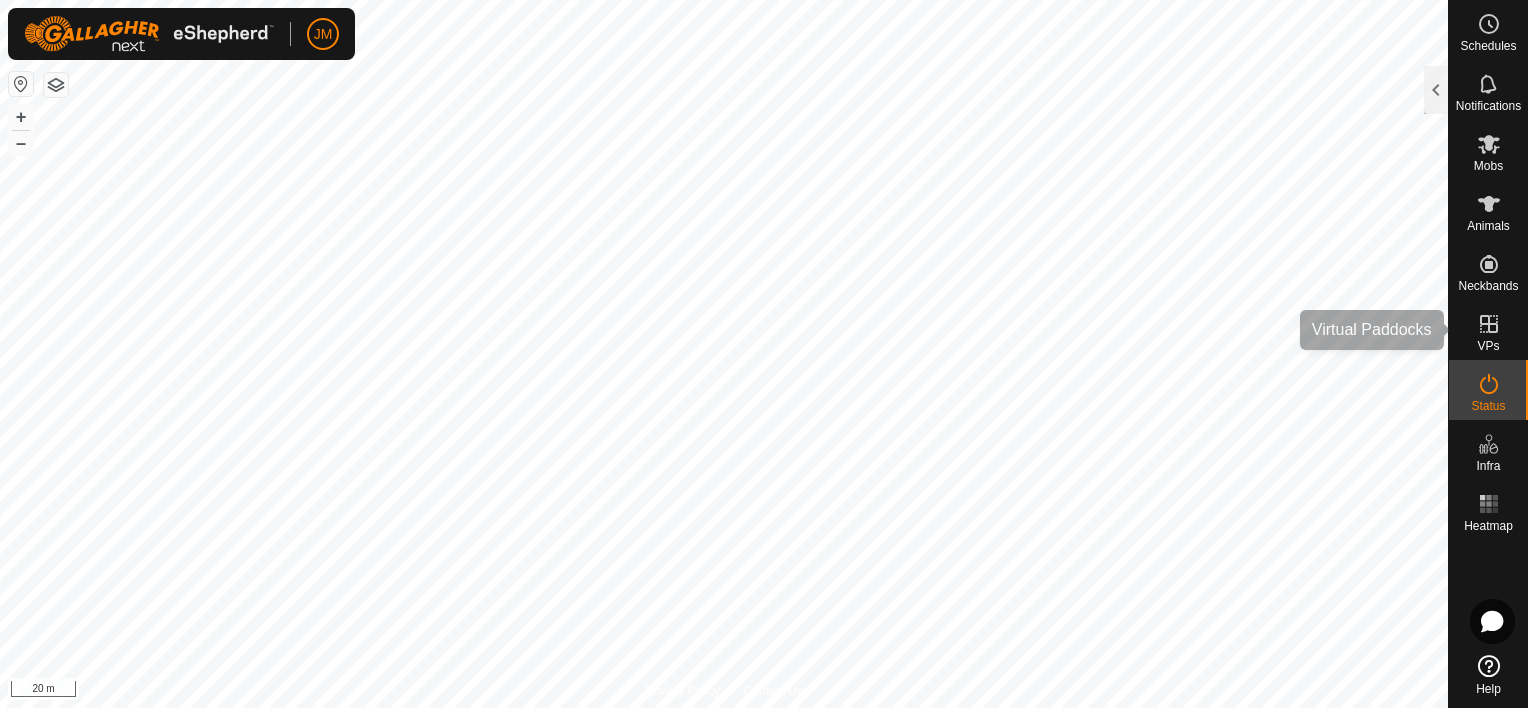 click 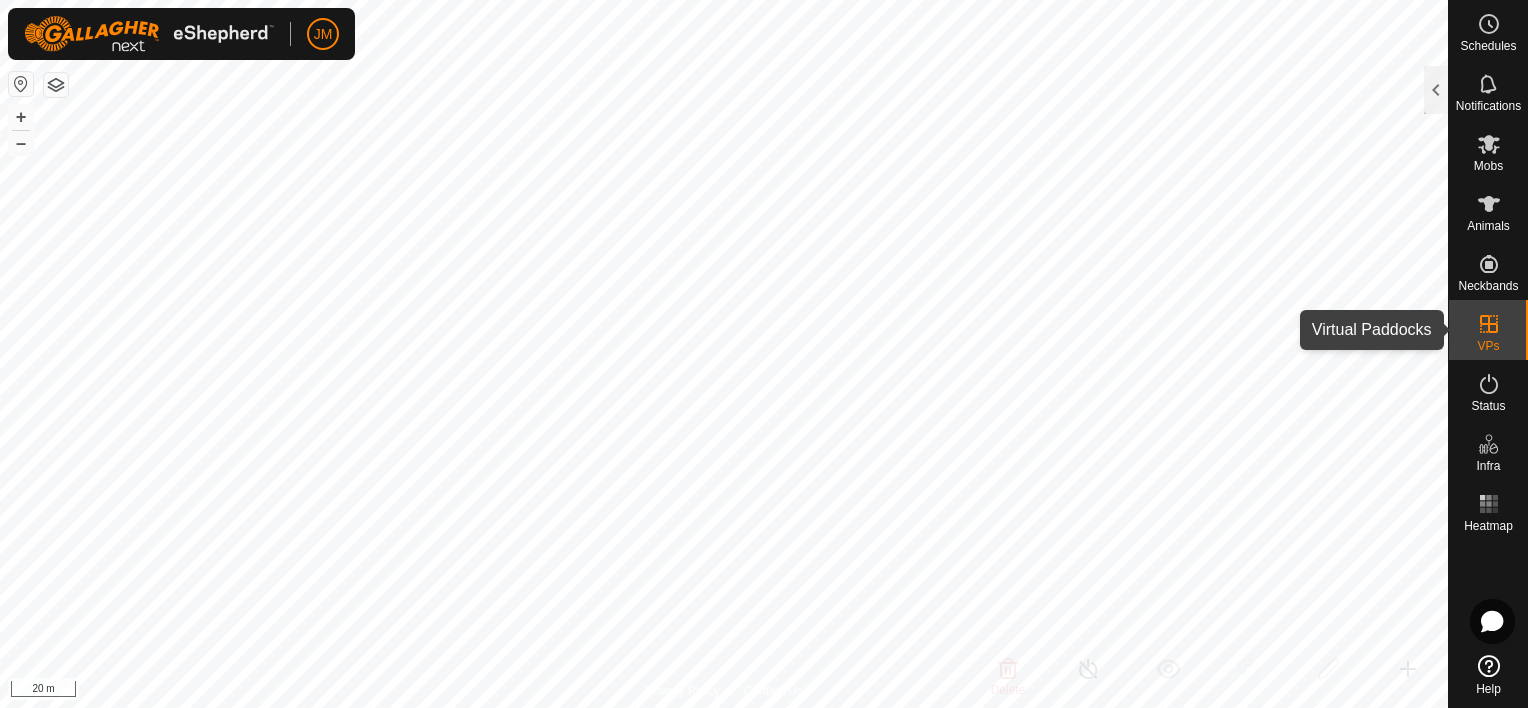 click 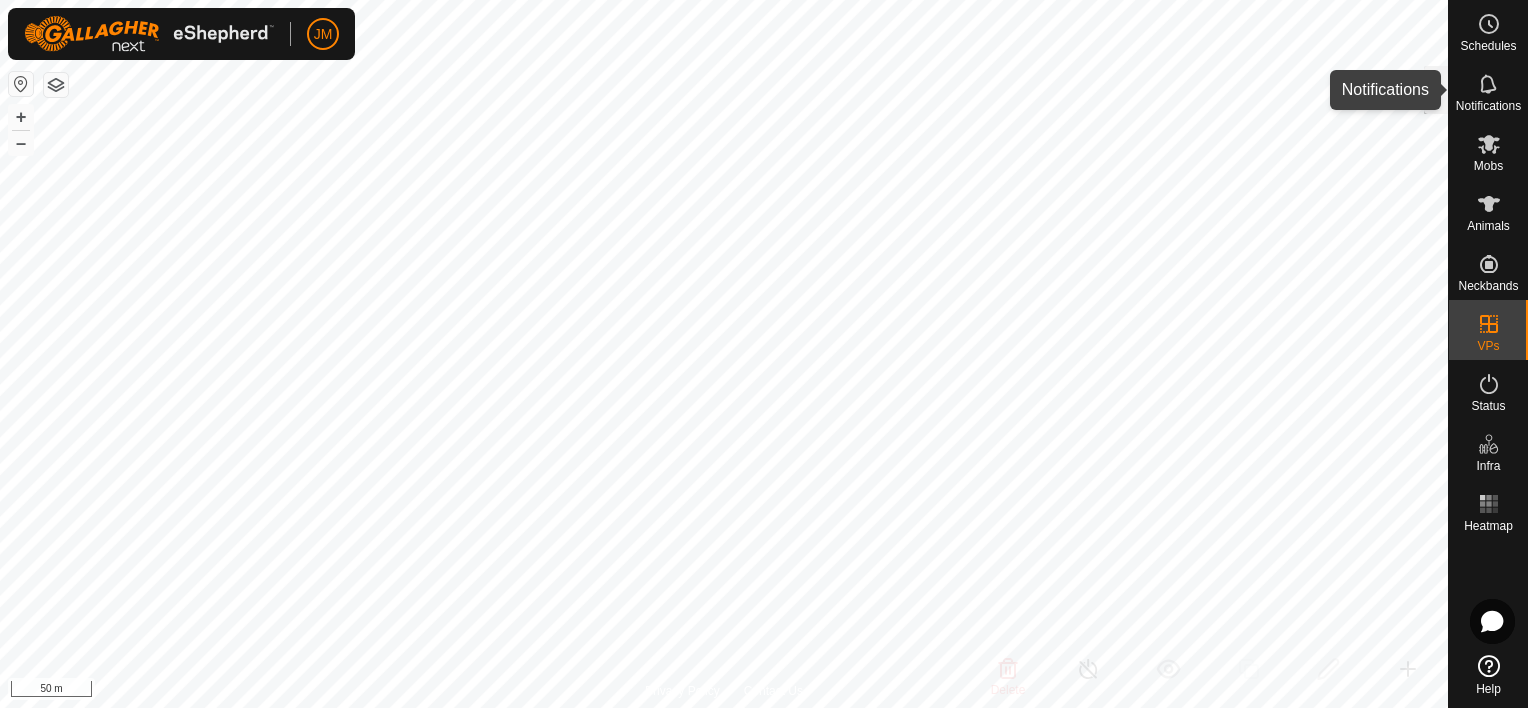 click at bounding box center (1489, 84) 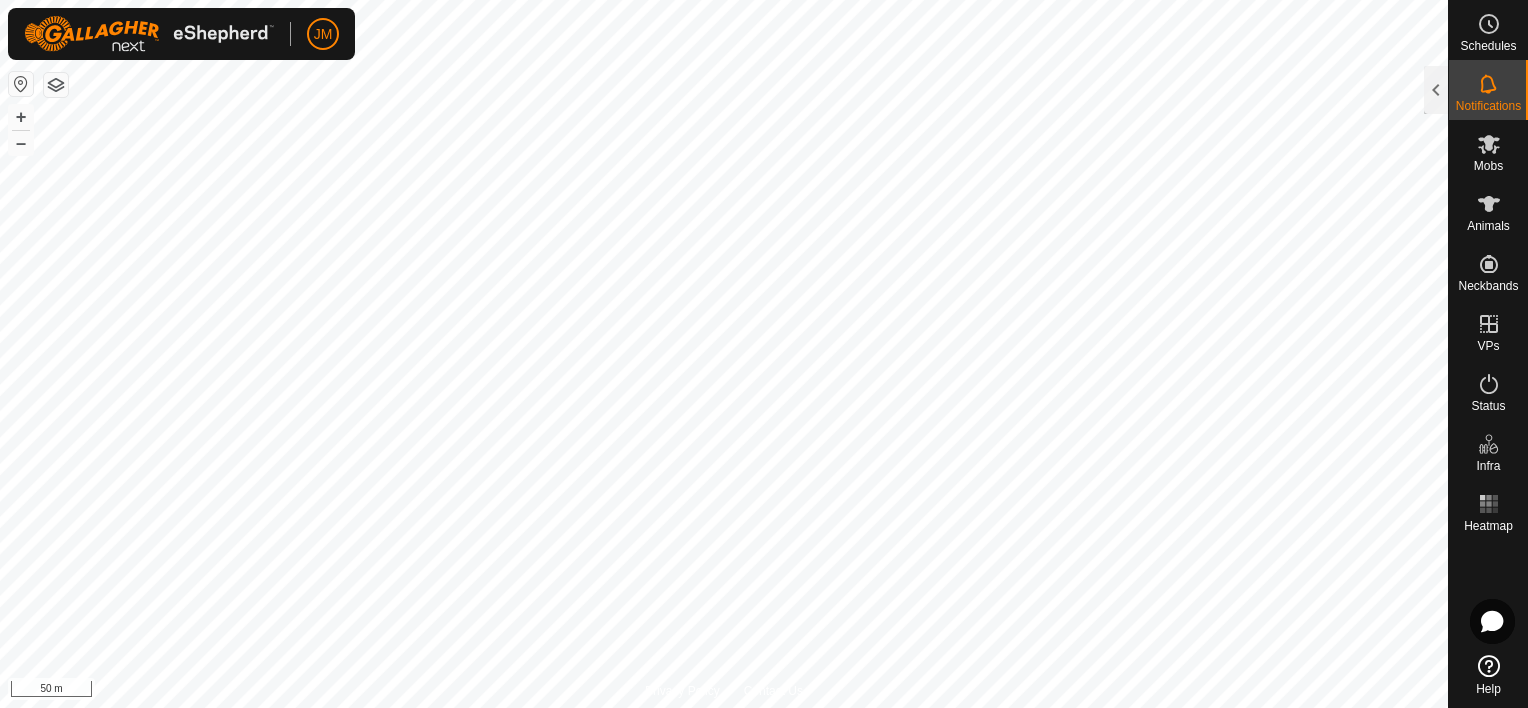 click at bounding box center (1489, 84) 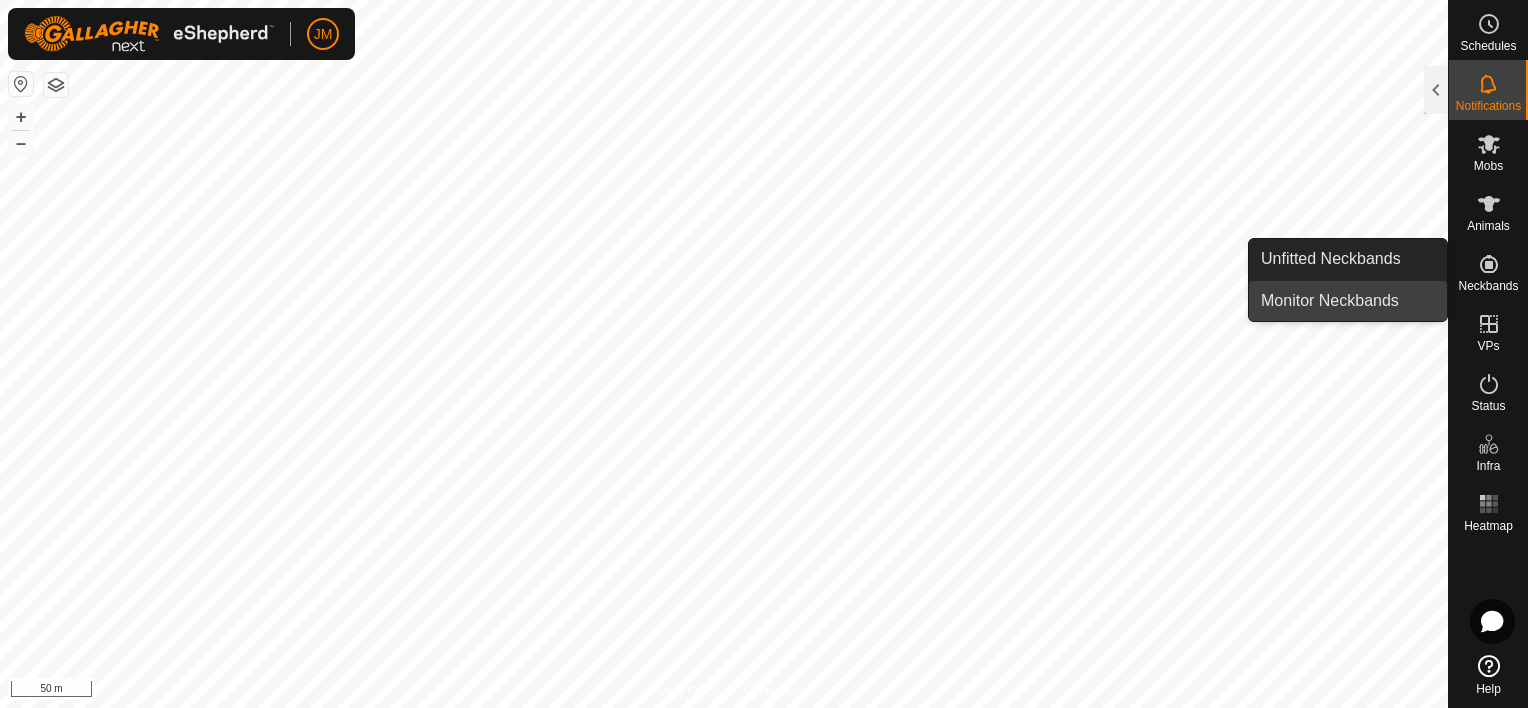 click on "Monitor Neckbands" at bounding box center [1348, 301] 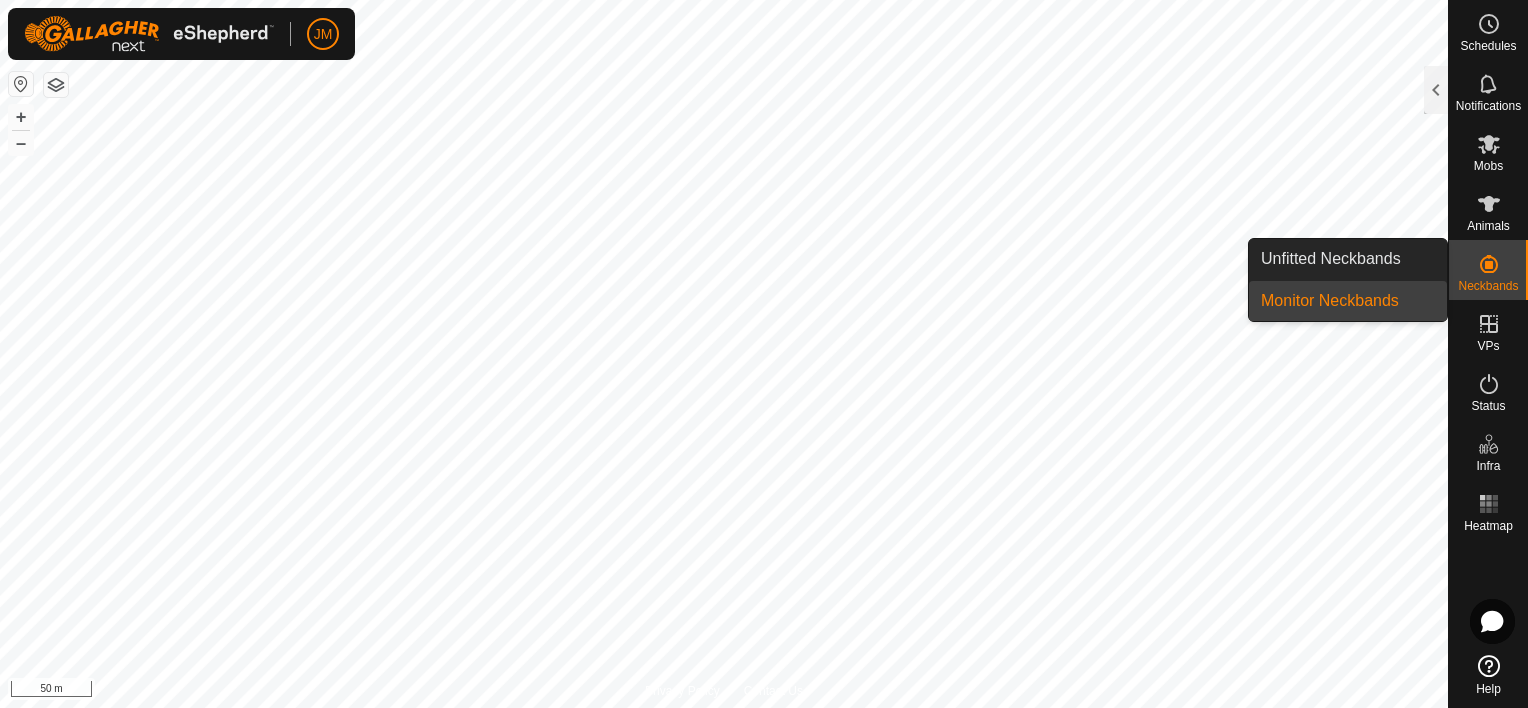 click on "Monitor Neckbands" at bounding box center [1348, 301] 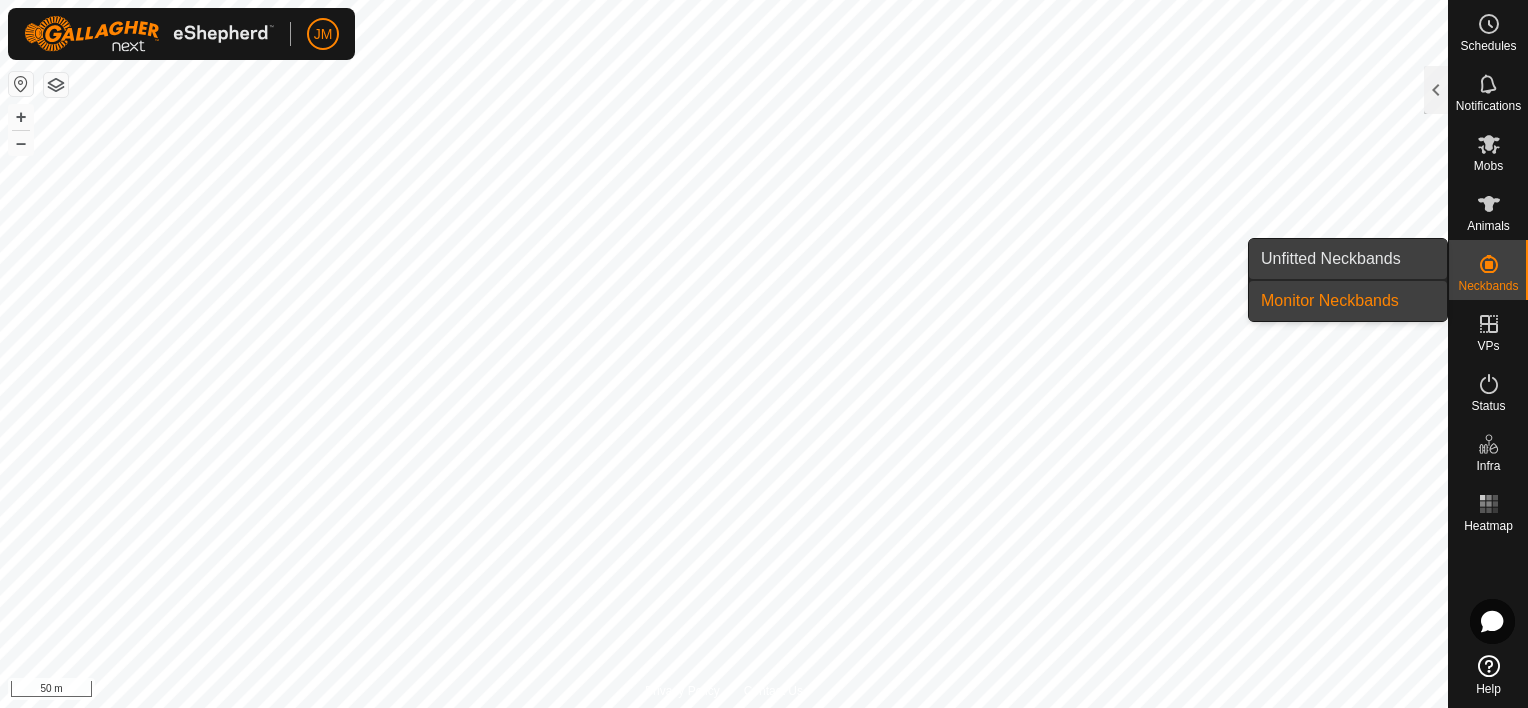 click on "Unfitted Neckbands" at bounding box center [1348, 259] 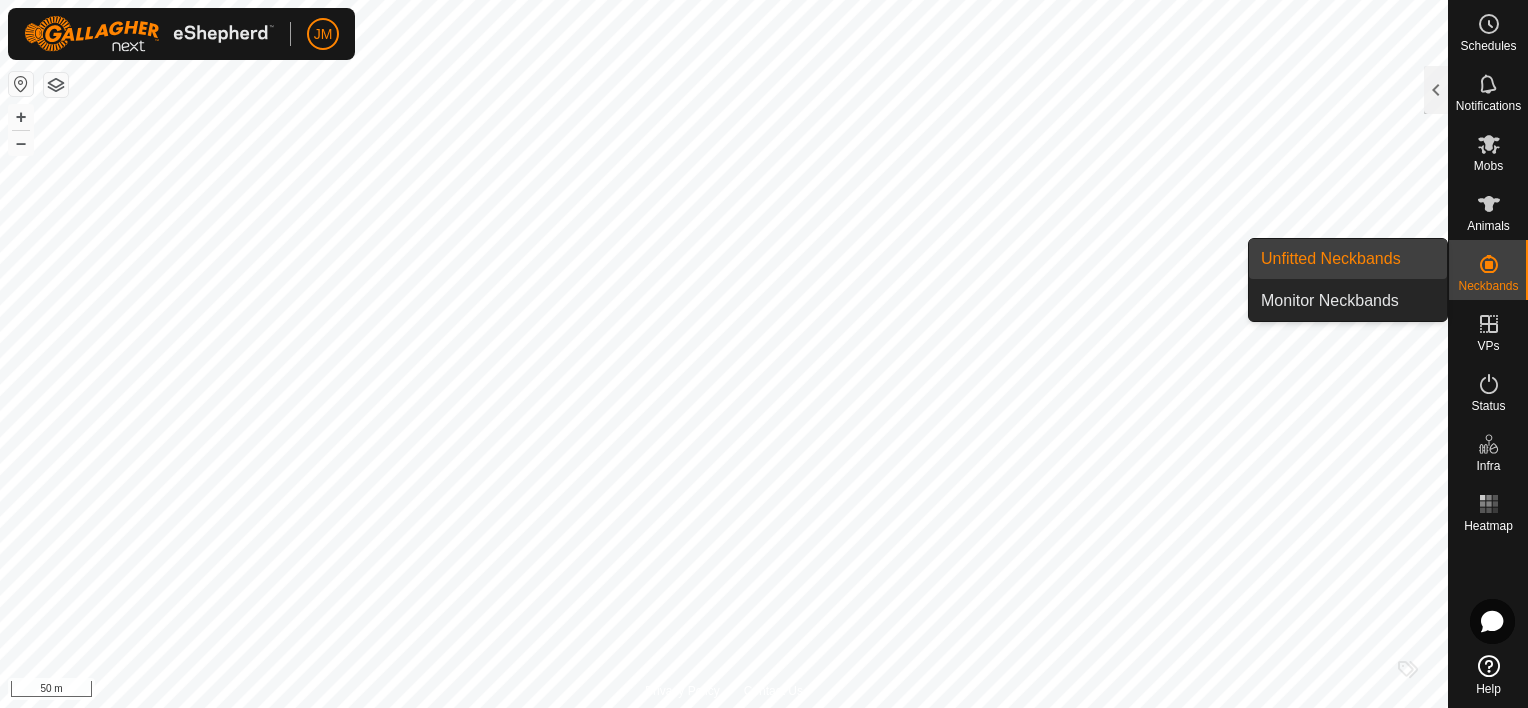click 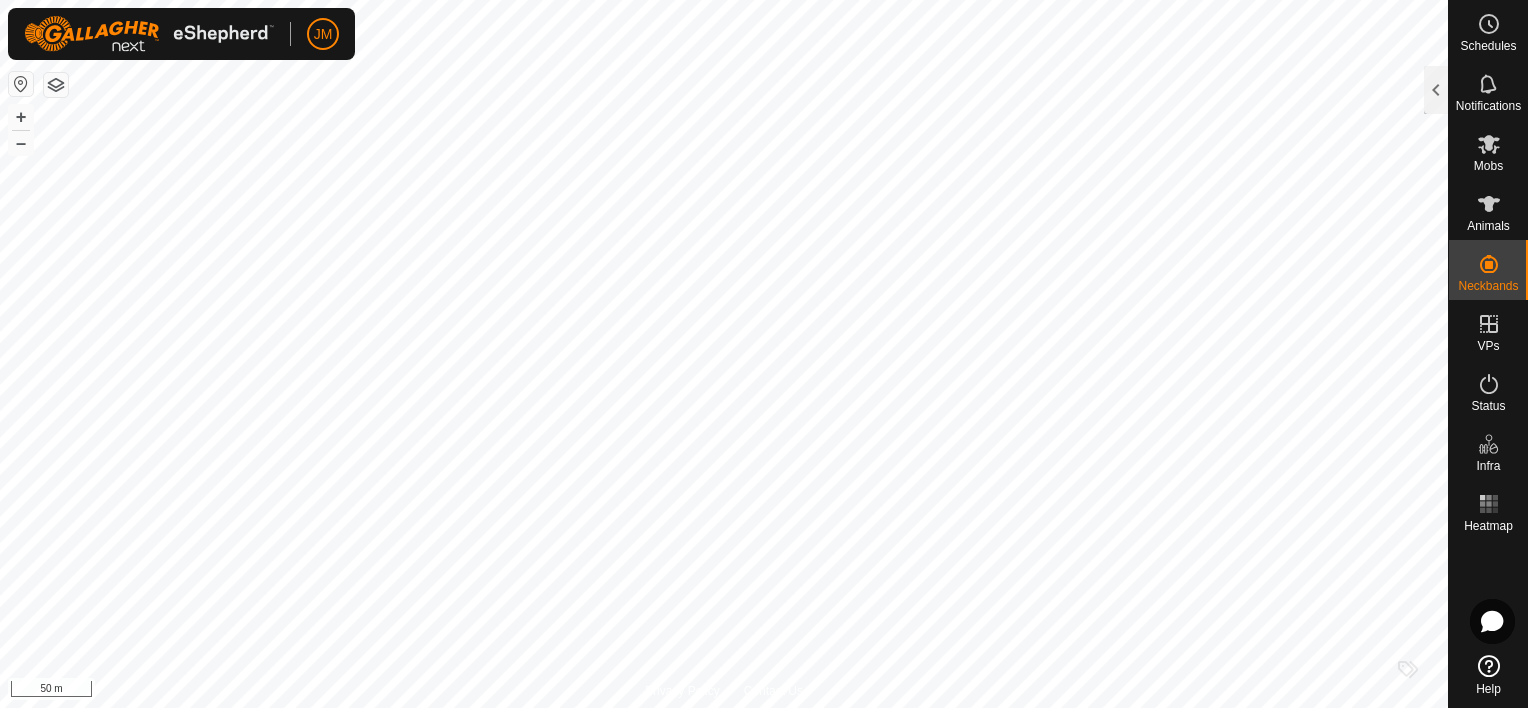 click 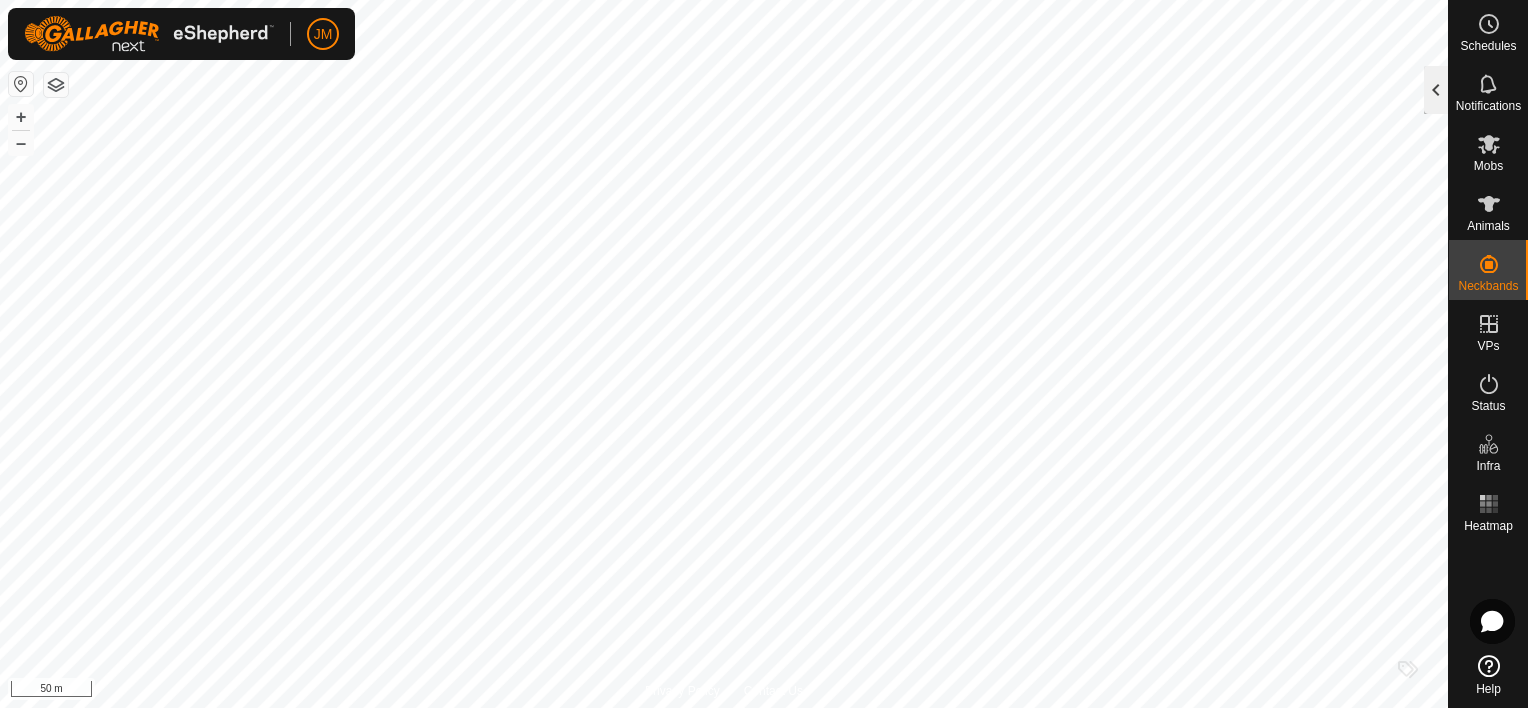 click 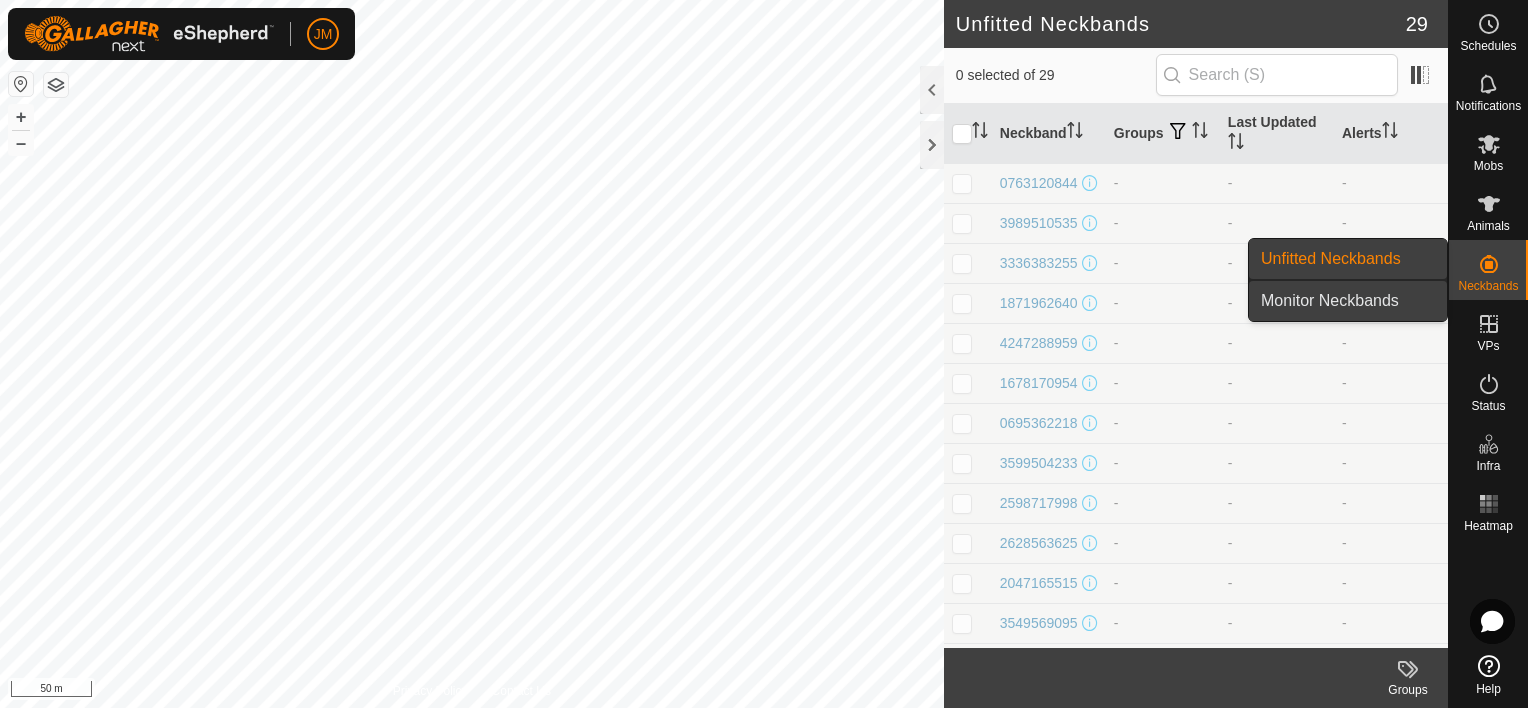click on "Monitor Neckbands" at bounding box center [1348, 301] 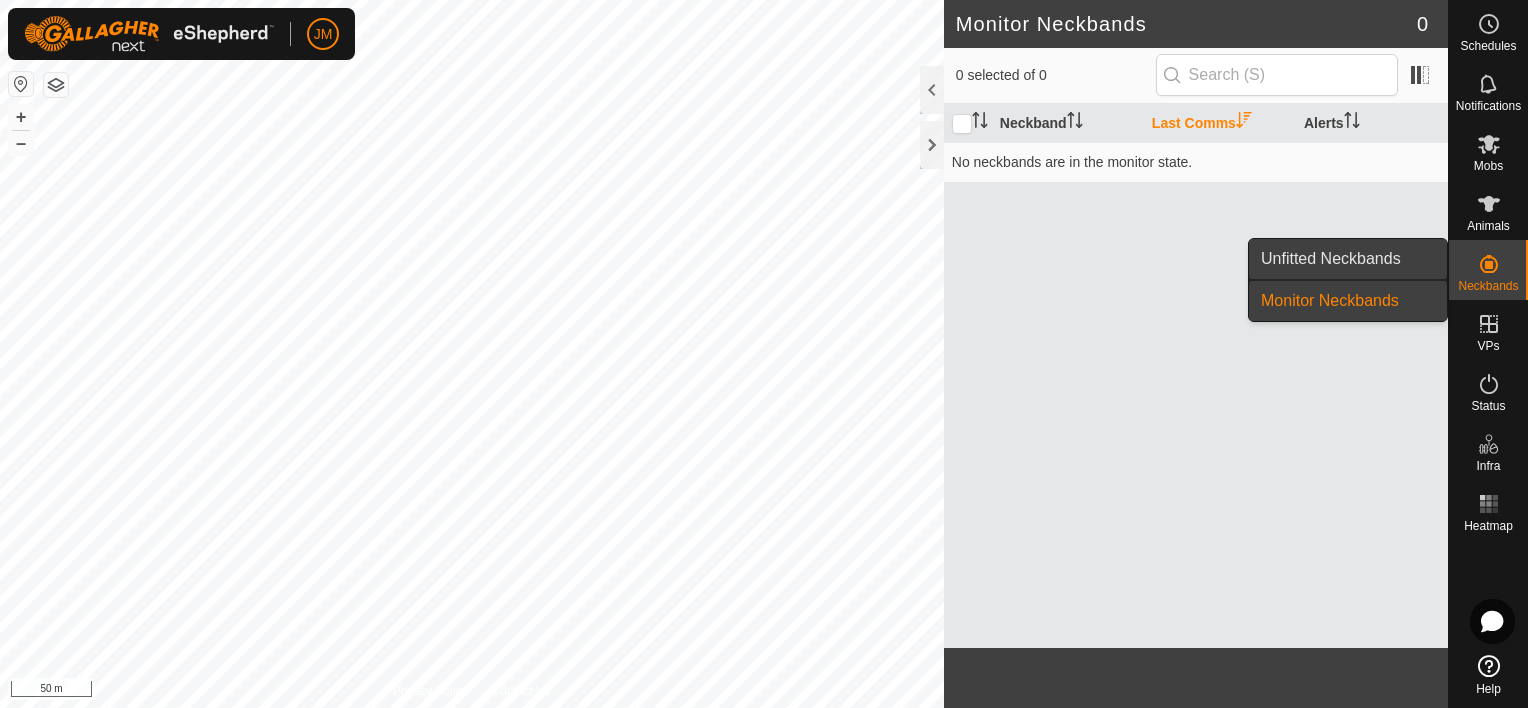 click on "Unfitted Neckbands" at bounding box center (1348, 259) 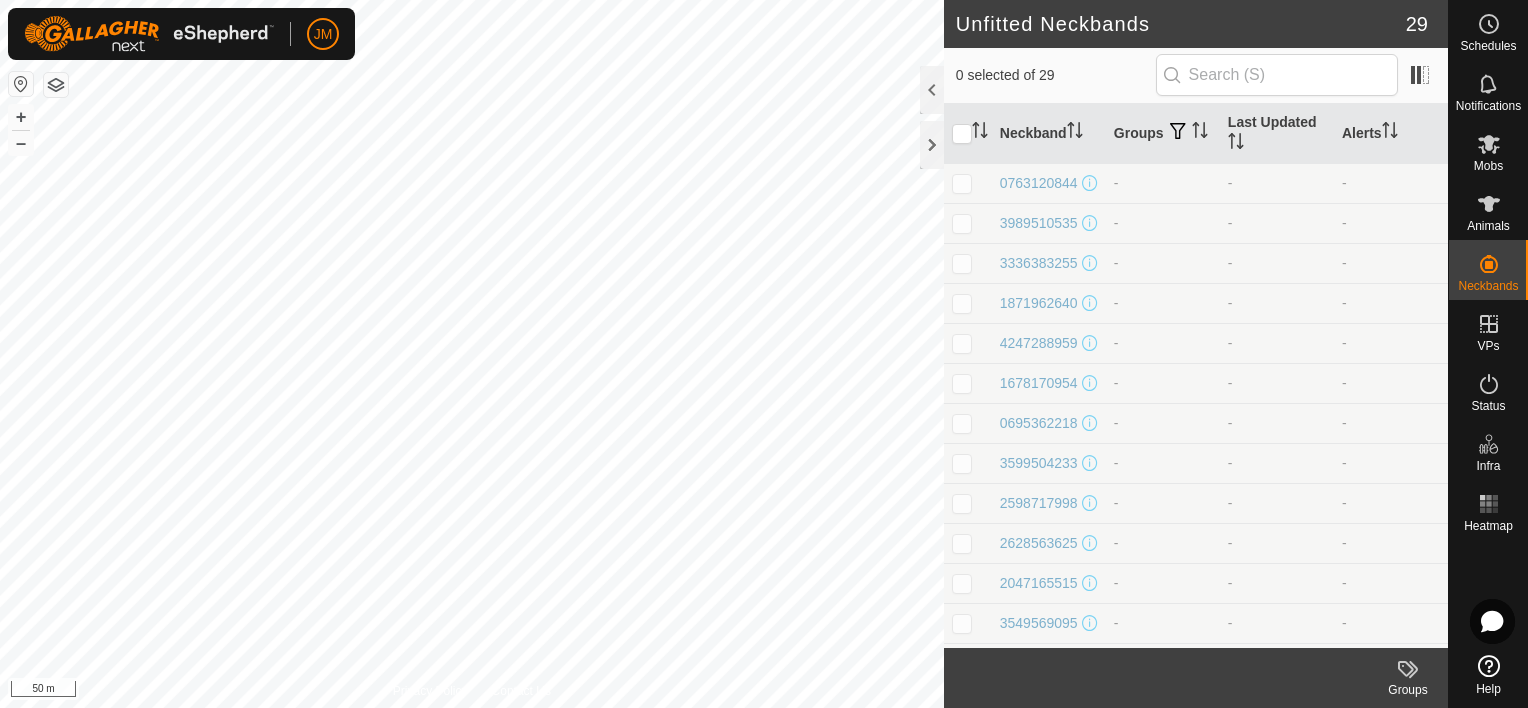 click on "JM Schedules Notifications Mobs Animals Neckbands VPs Status Infra Heatmap Help Unfitted Neckbands 29  0 selected of 29   Neckband   Groups   Last Updated   Alerts   0763120844   -  -  -   3989510535   -  -  -   3336383255   -  -  -   1871962640   -  -  -   4247288959   -  -  -   1678170954   -  -  -   0695362218   -  -  -   3599504233   -  -  -   2598717998   -  -  -   2628563625   -  -  -   2047165515   -  -  -   3549569095   -  -  -   3320660678   -  -  -   3156929082   -  -  -   3182771881   -  -  -   1232118504   -  -  -   2777364131   -  -  -   2843185718   -  -  -   0774482473   -  -  -   0068212964   -  -  -   4130341941   -  -  -   3874419196   -  -  -   1737247451   -  -  -   1036469188   -  -  -   2586990818   -  -  -   4004196631   -  -  -   0472974155   -  -  -   1482154559   -  -  -   0050390878   -  -  -   Groups  Privacy Policy Contact Us
018153
0084018153
Angus Heifers
+ – ⇧" at bounding box center (764, 354) 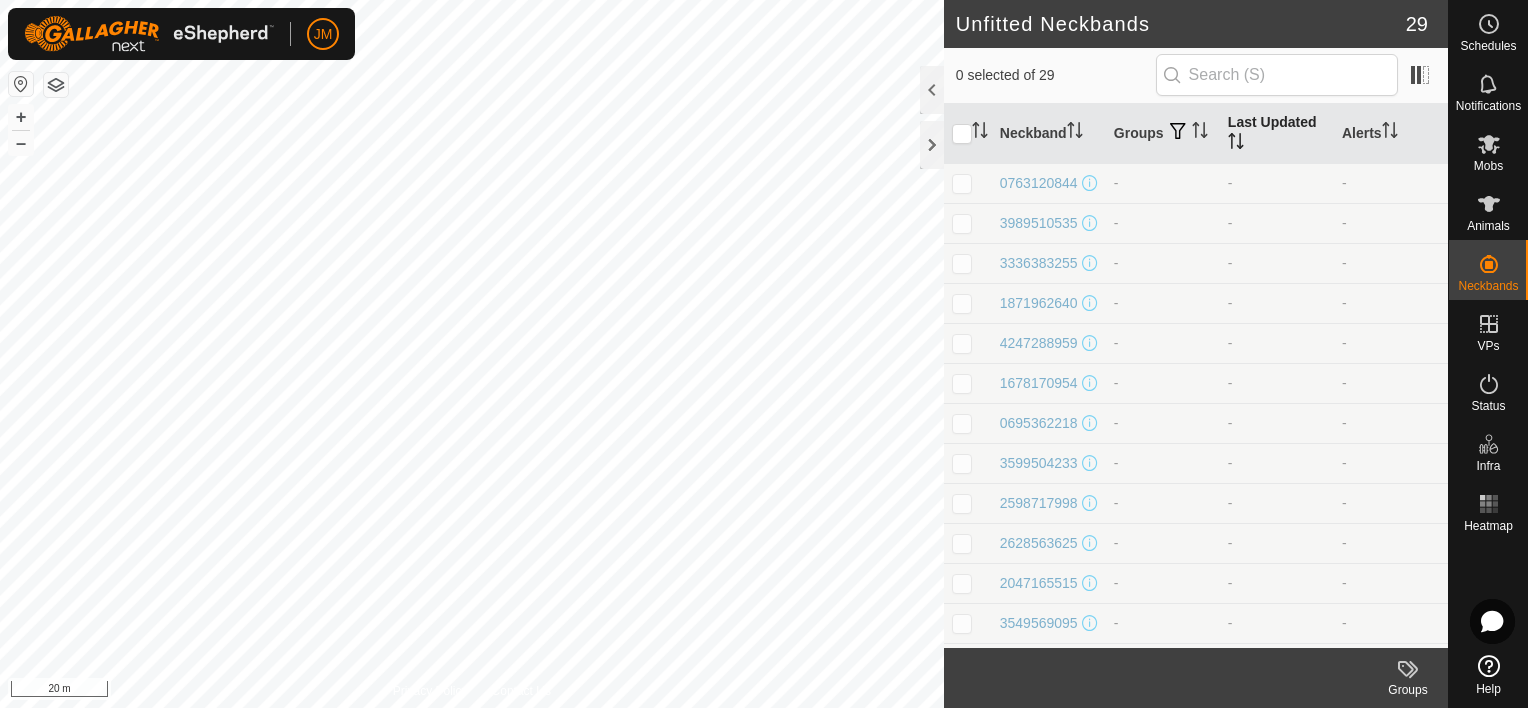 click 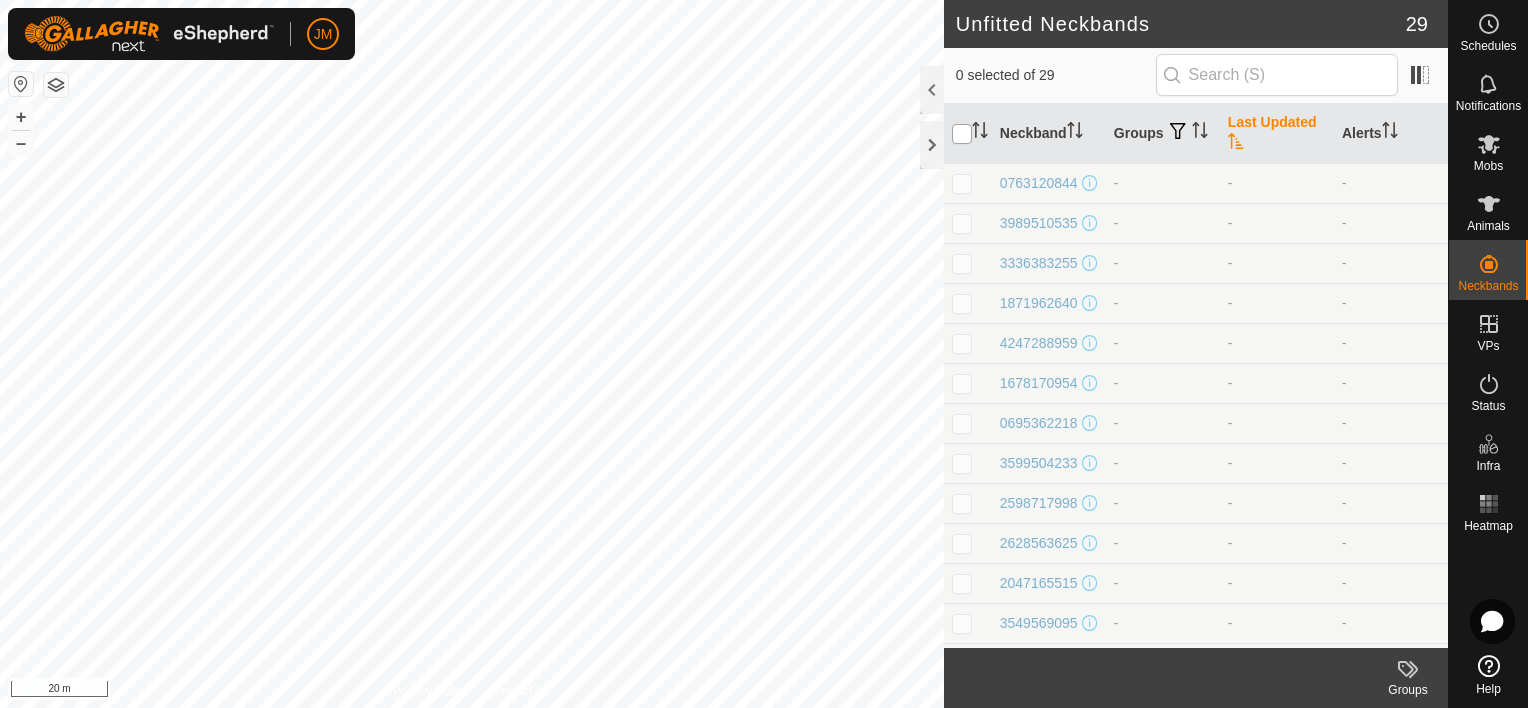 click at bounding box center (962, 134) 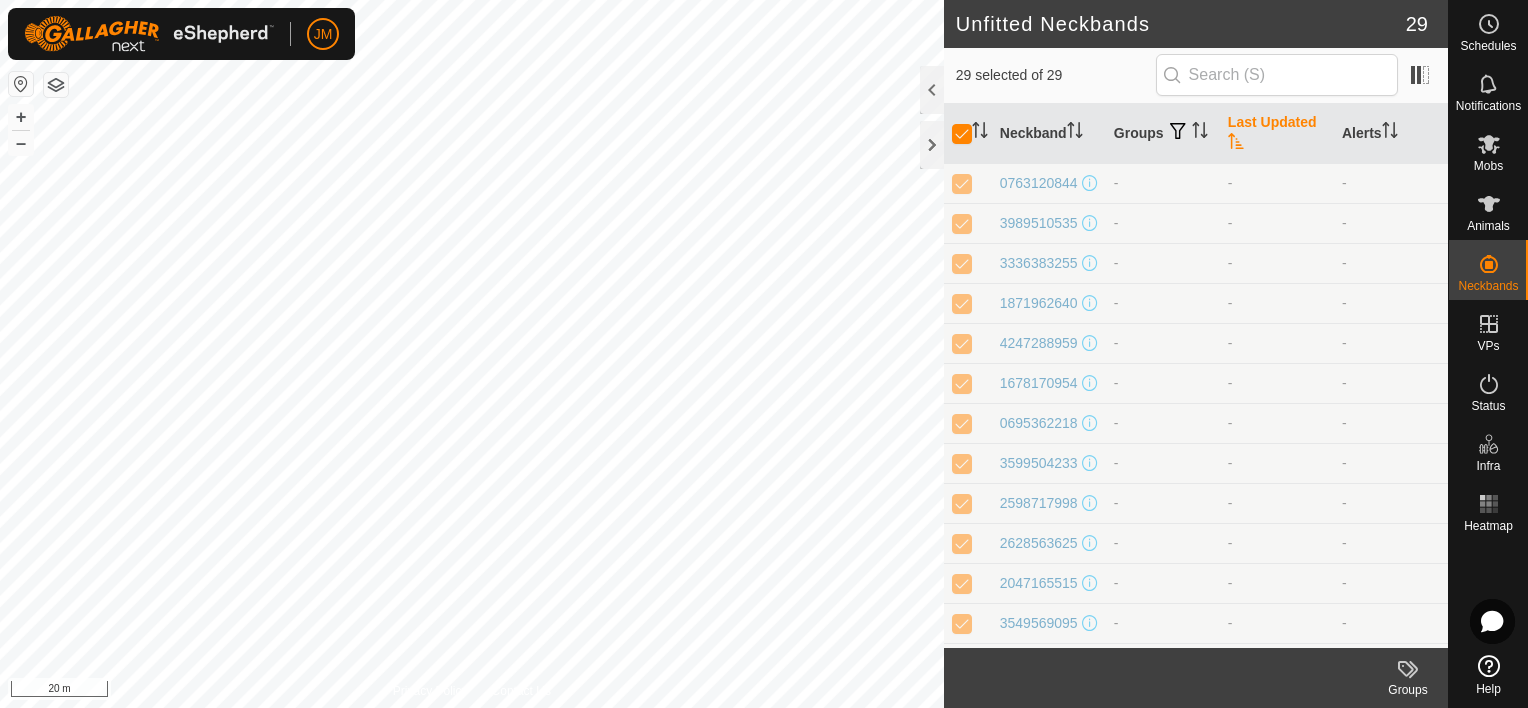 click on "Last Updated" at bounding box center (1277, 134) 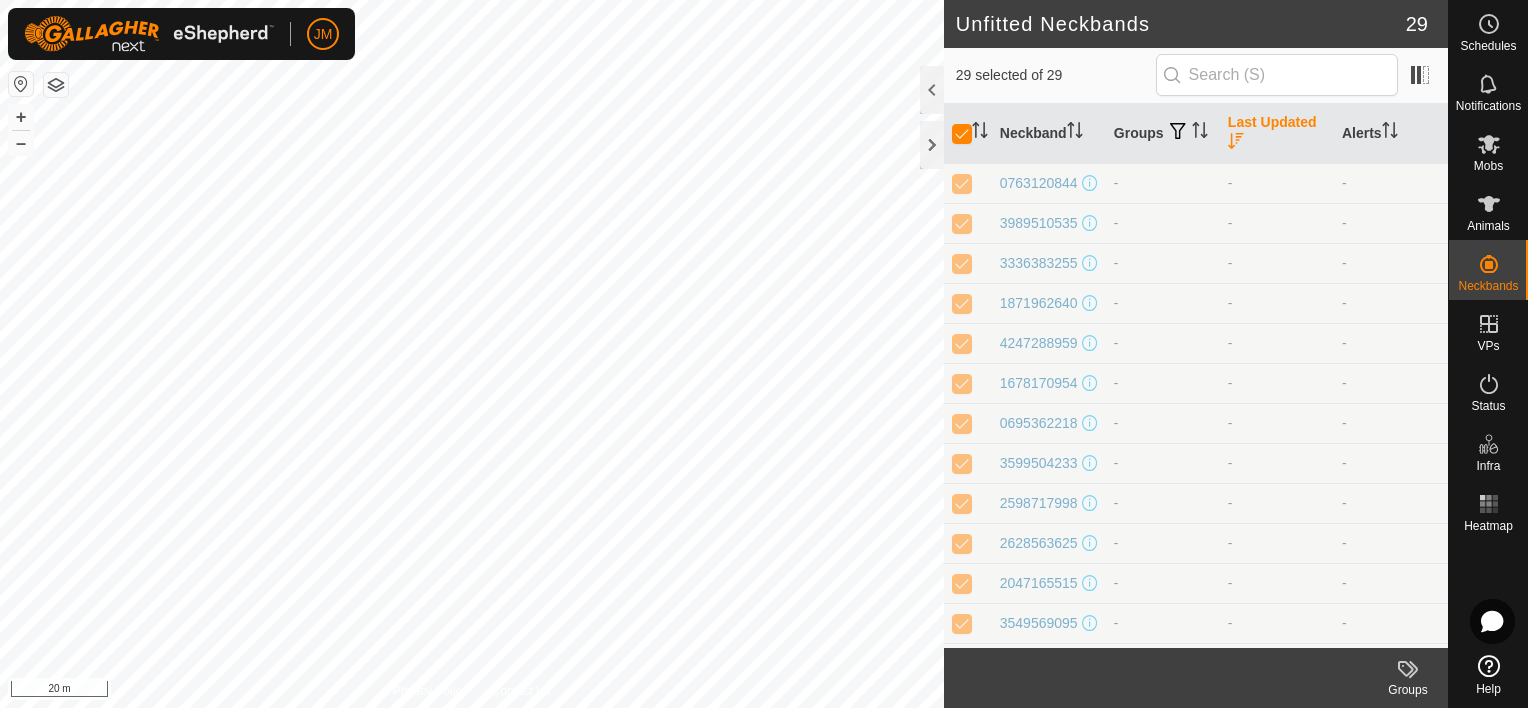 click on "Last Updated" at bounding box center [1277, 134] 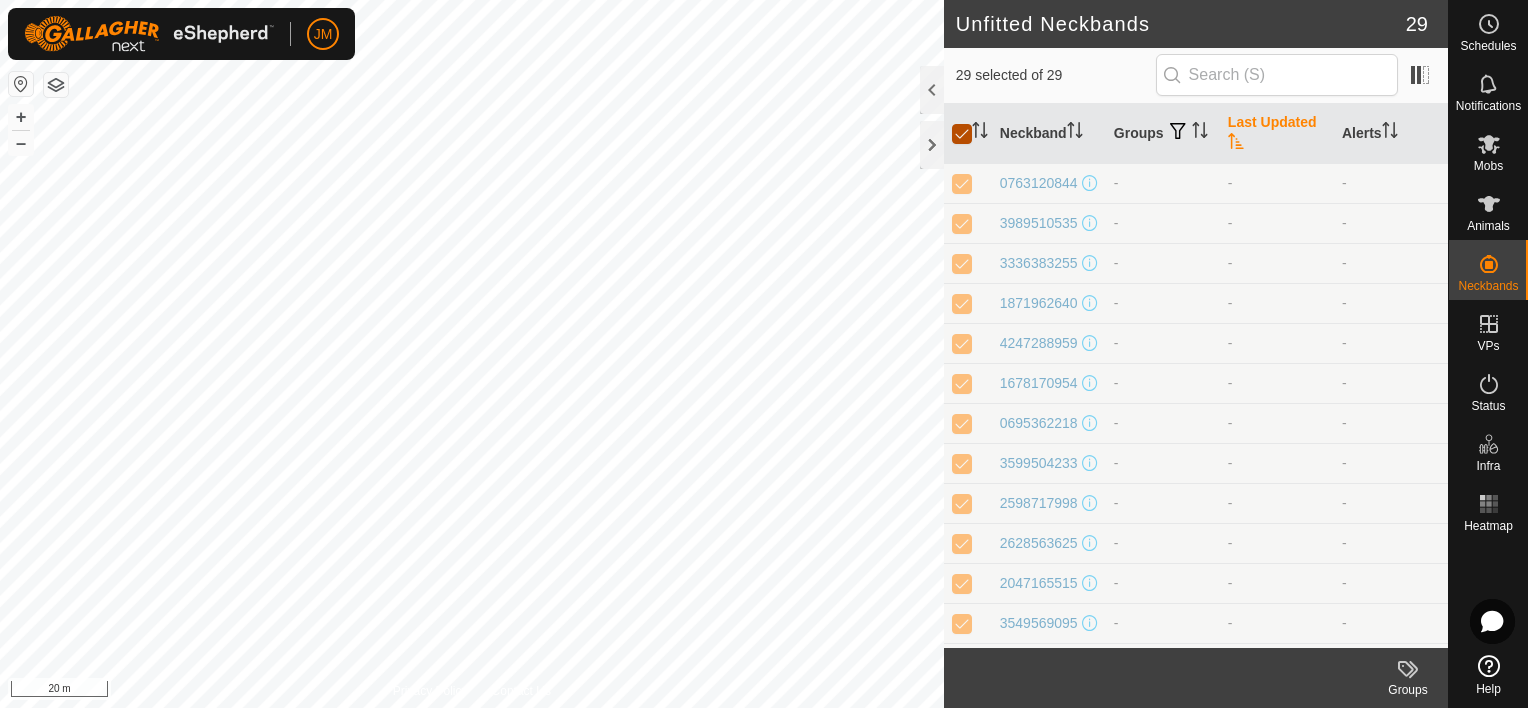click at bounding box center [962, 134] 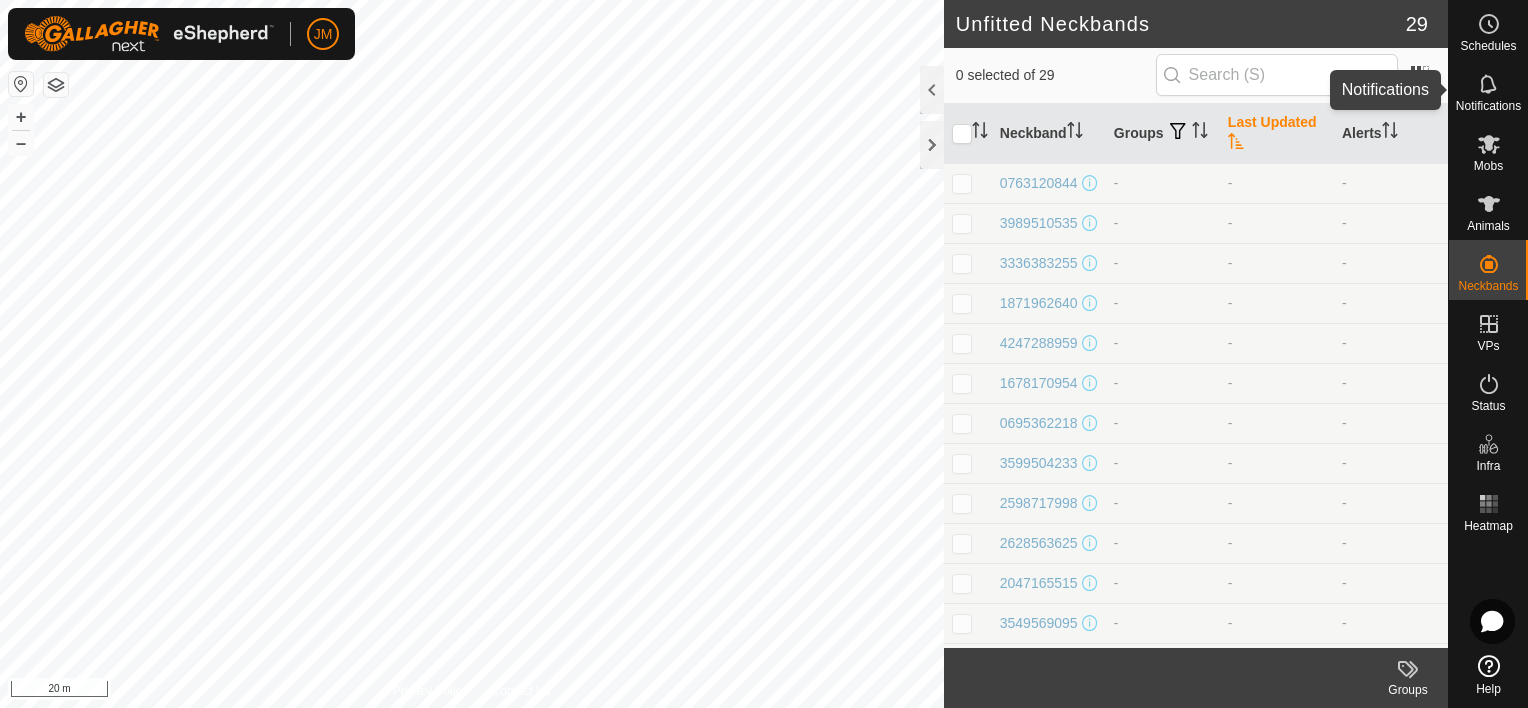 click 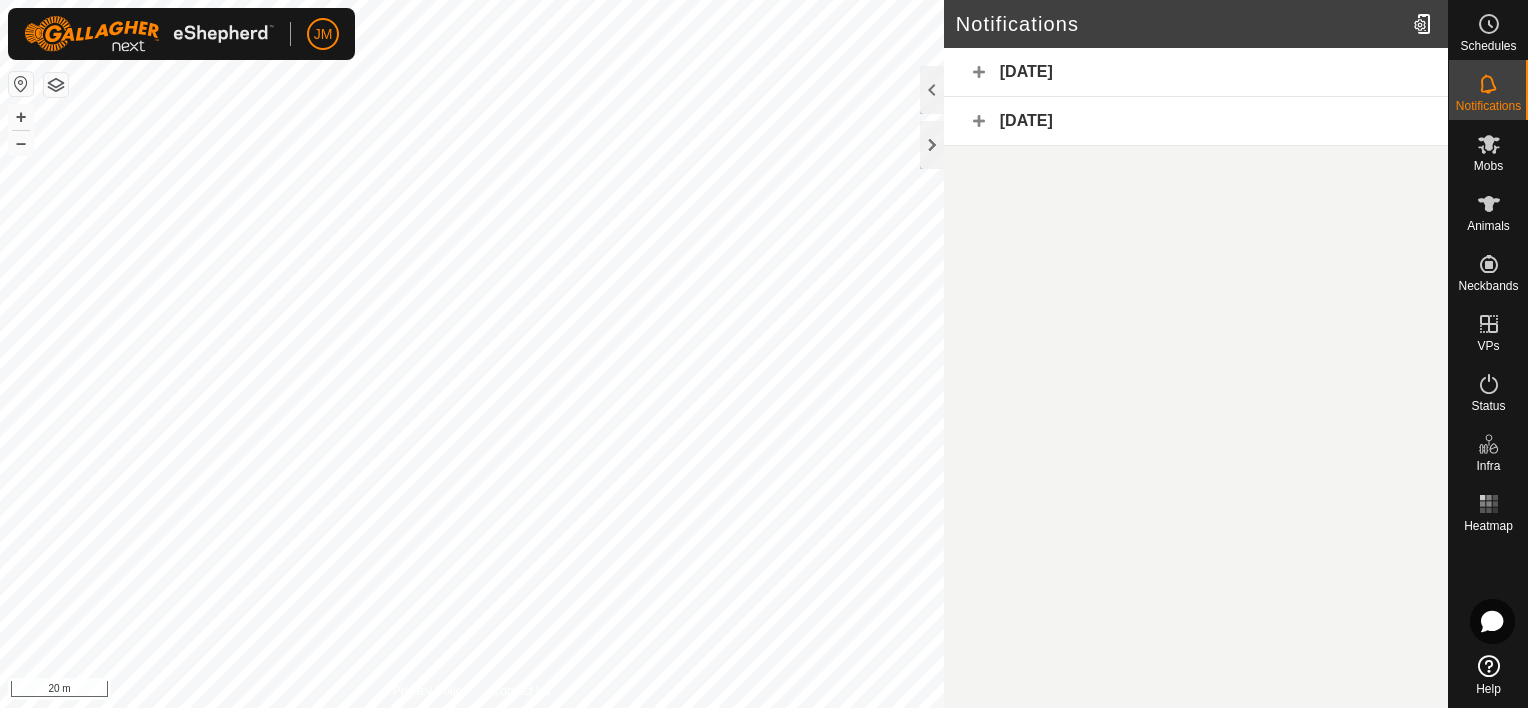 click on "[DATE]" 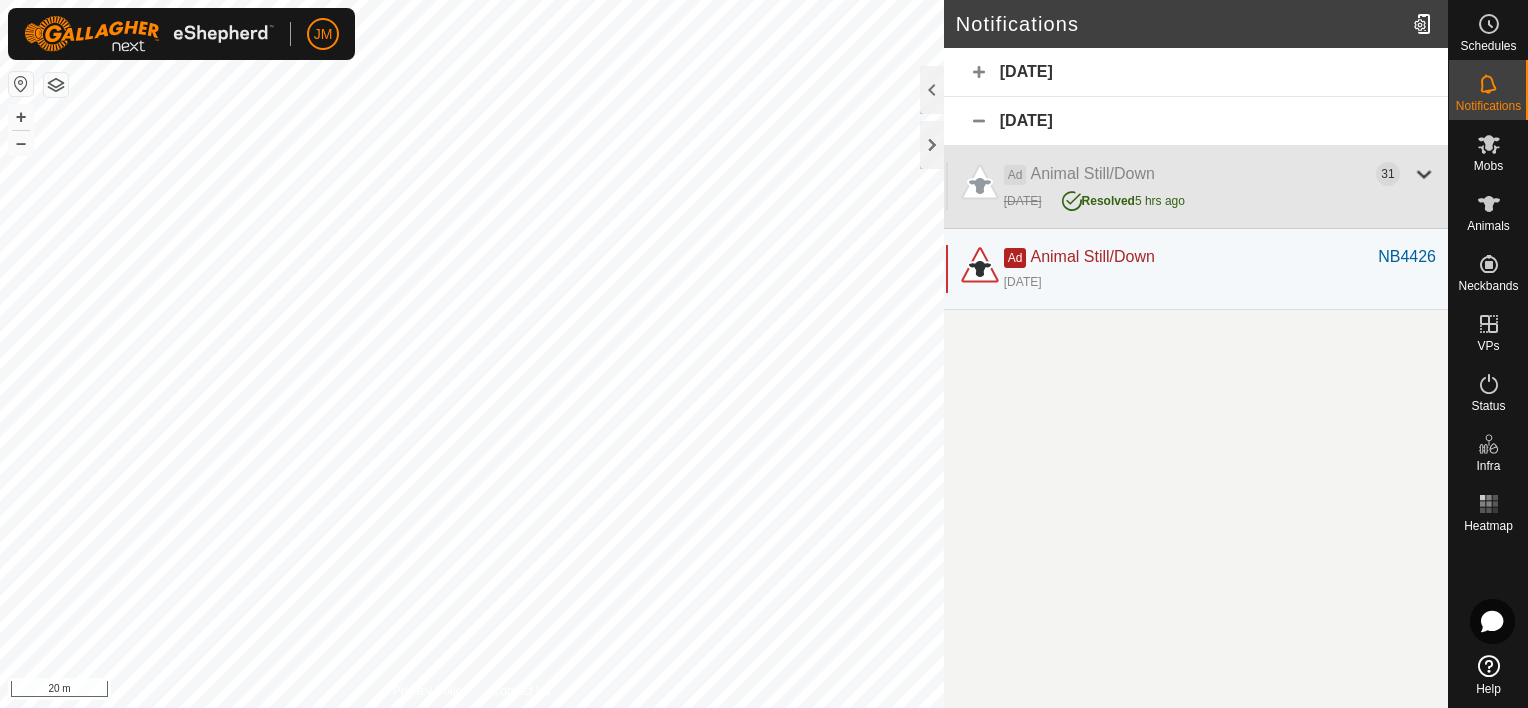 click 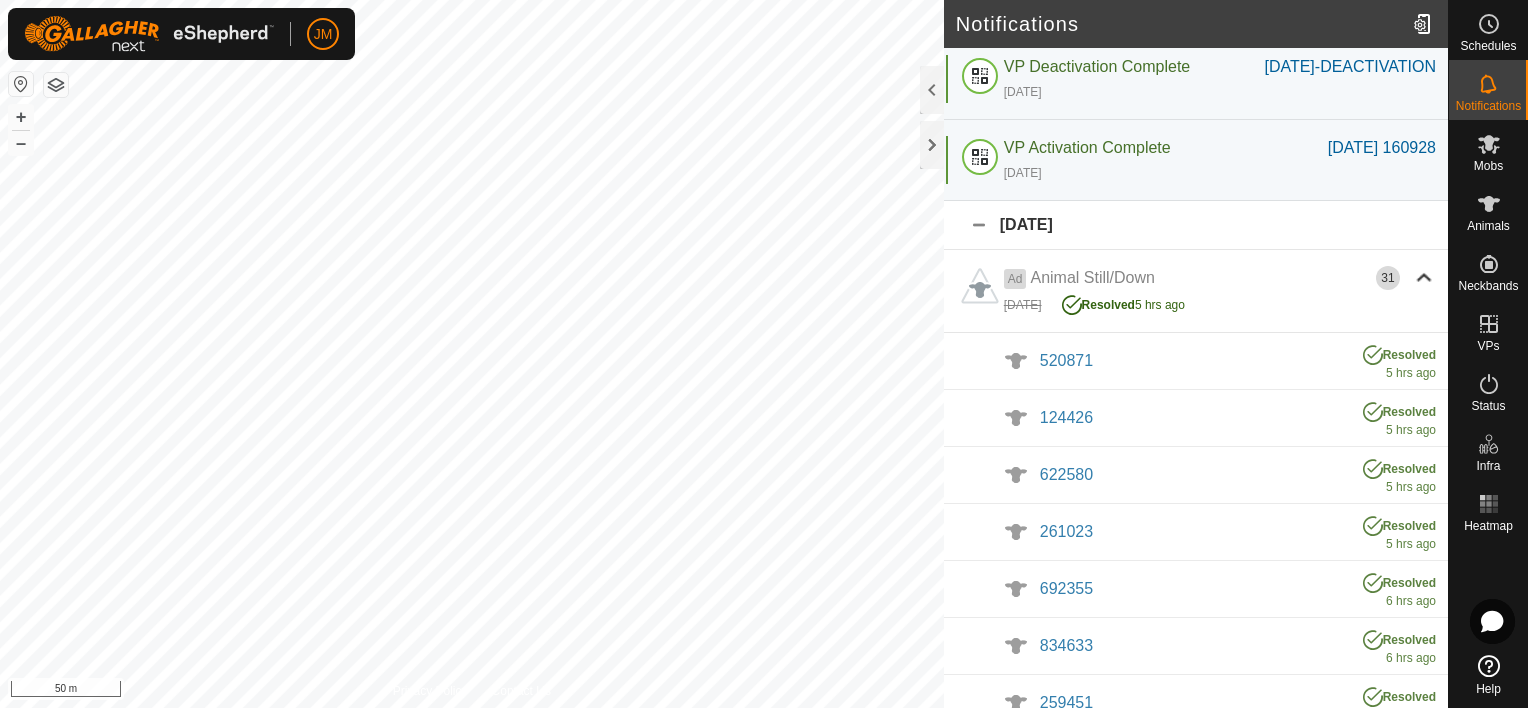 scroll, scrollTop: 0, scrollLeft: 0, axis: both 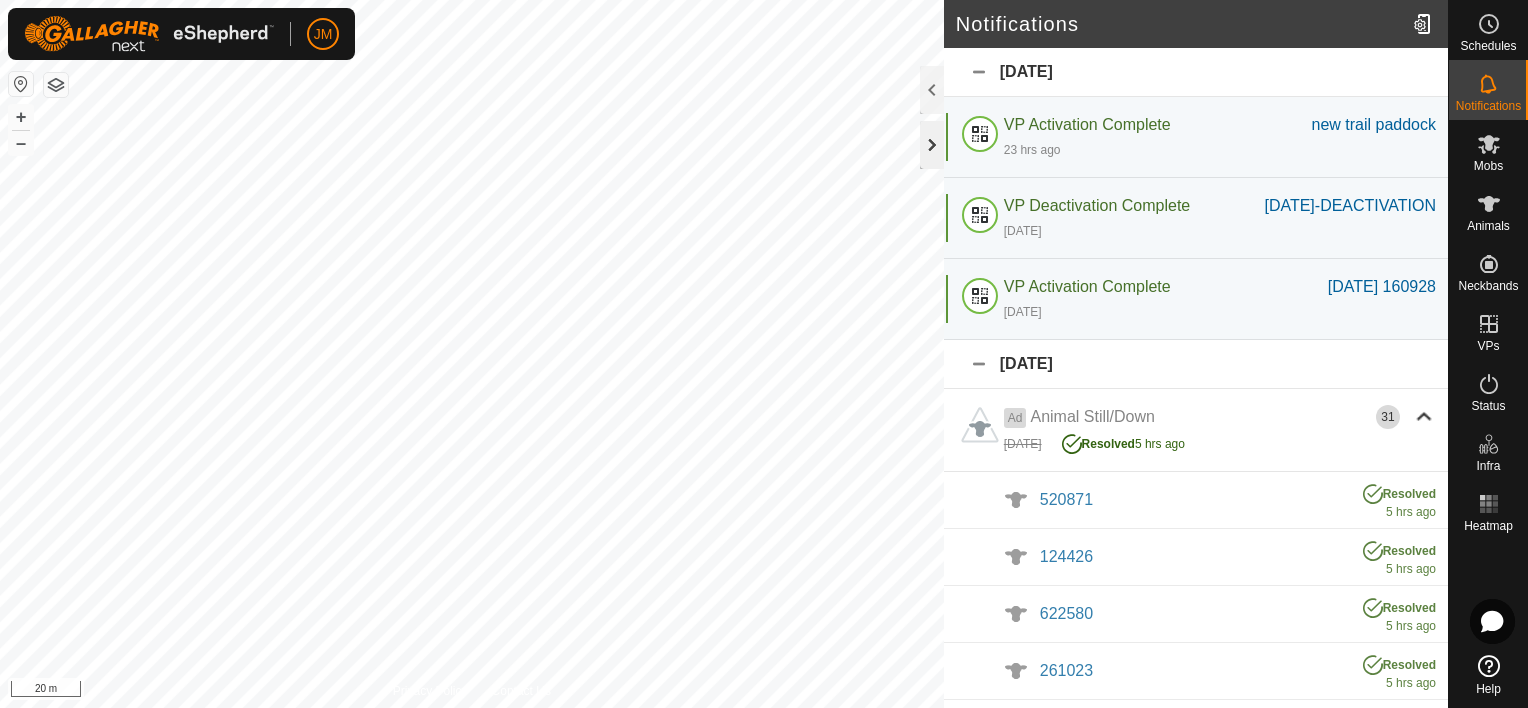 click 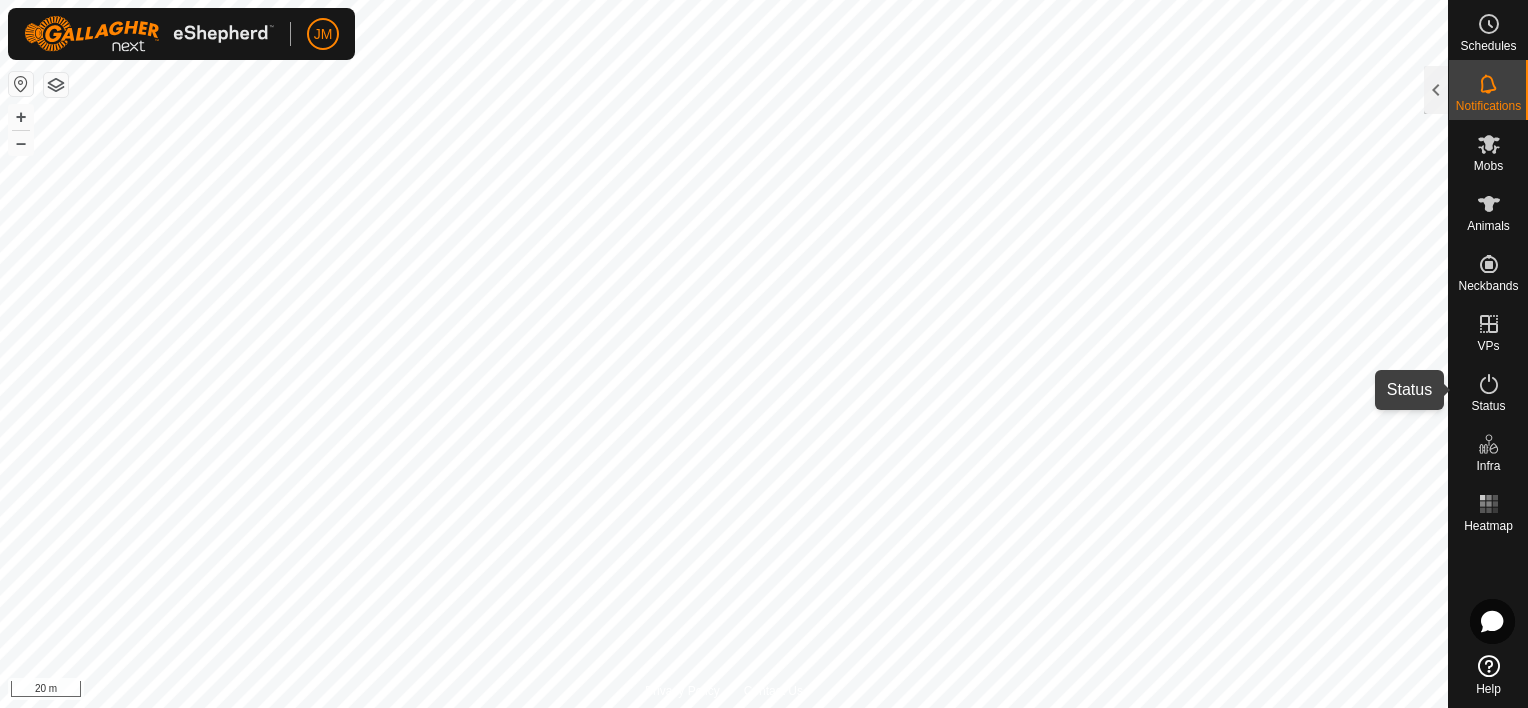 click 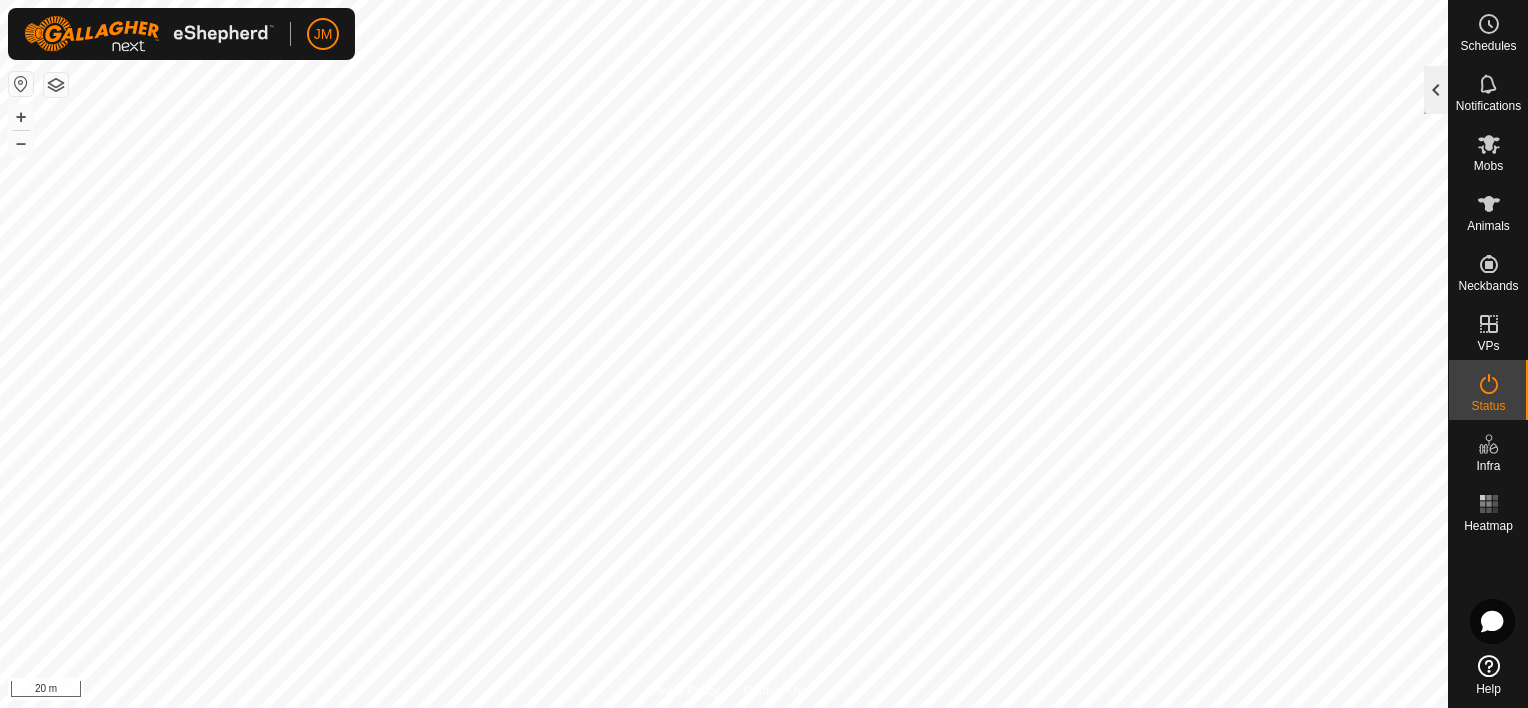 click 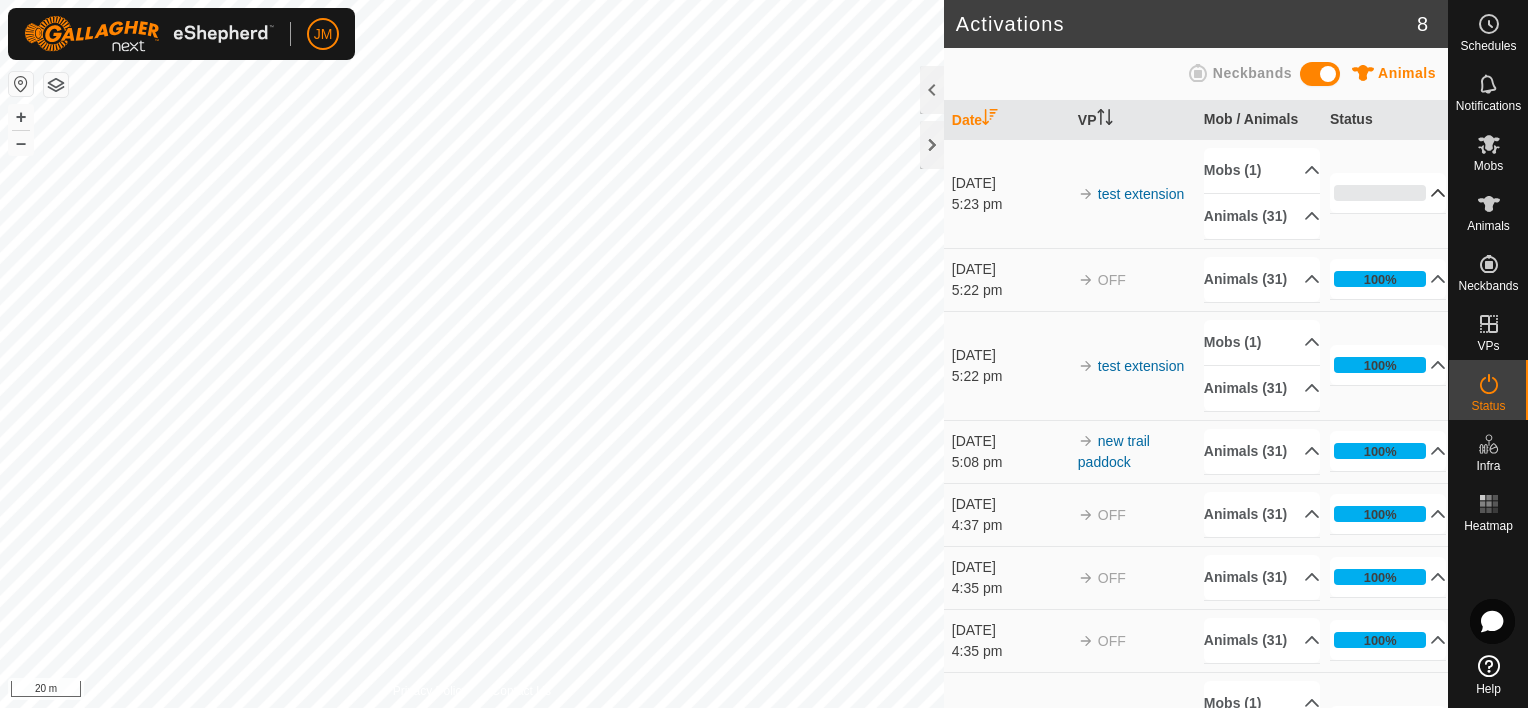 click on "0%" at bounding box center (1388, 193) 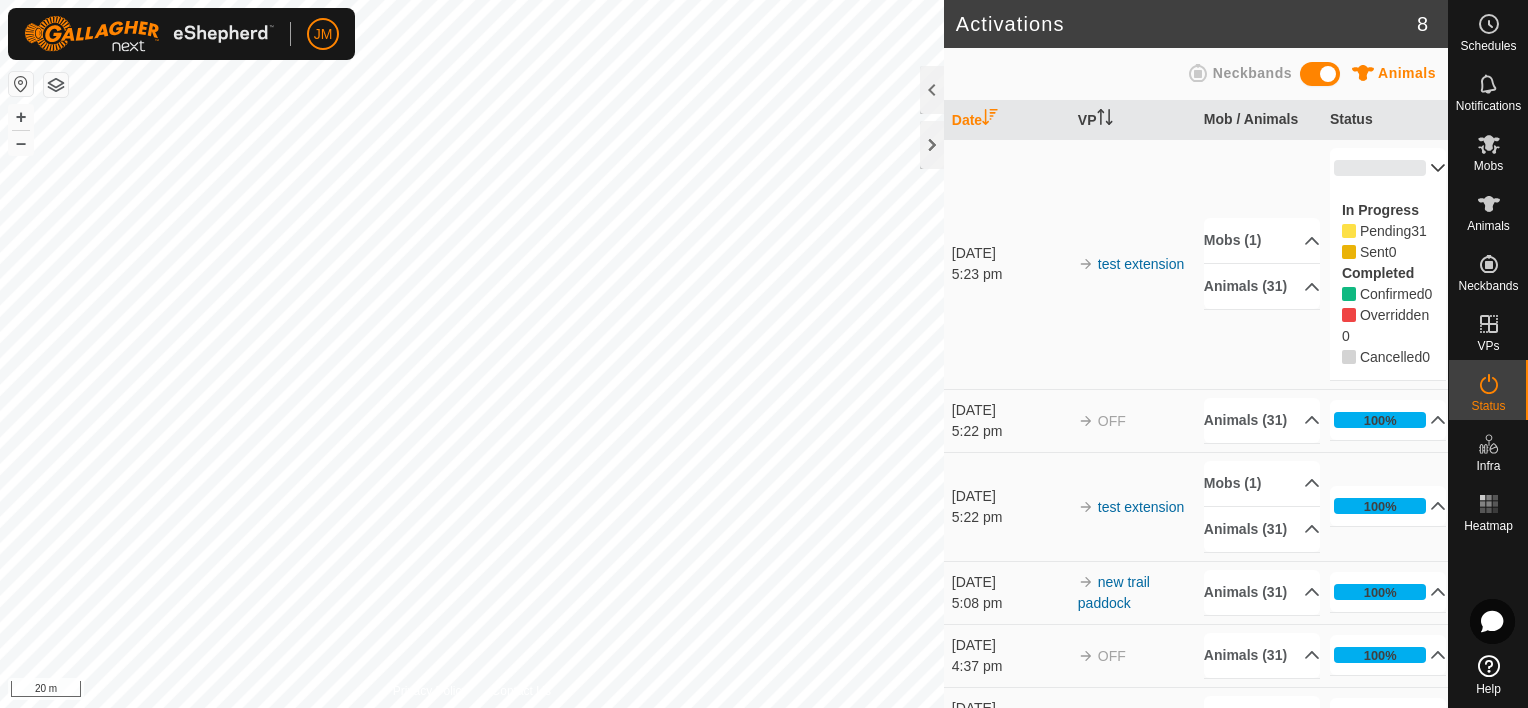 scroll, scrollTop: 0, scrollLeft: 0, axis: both 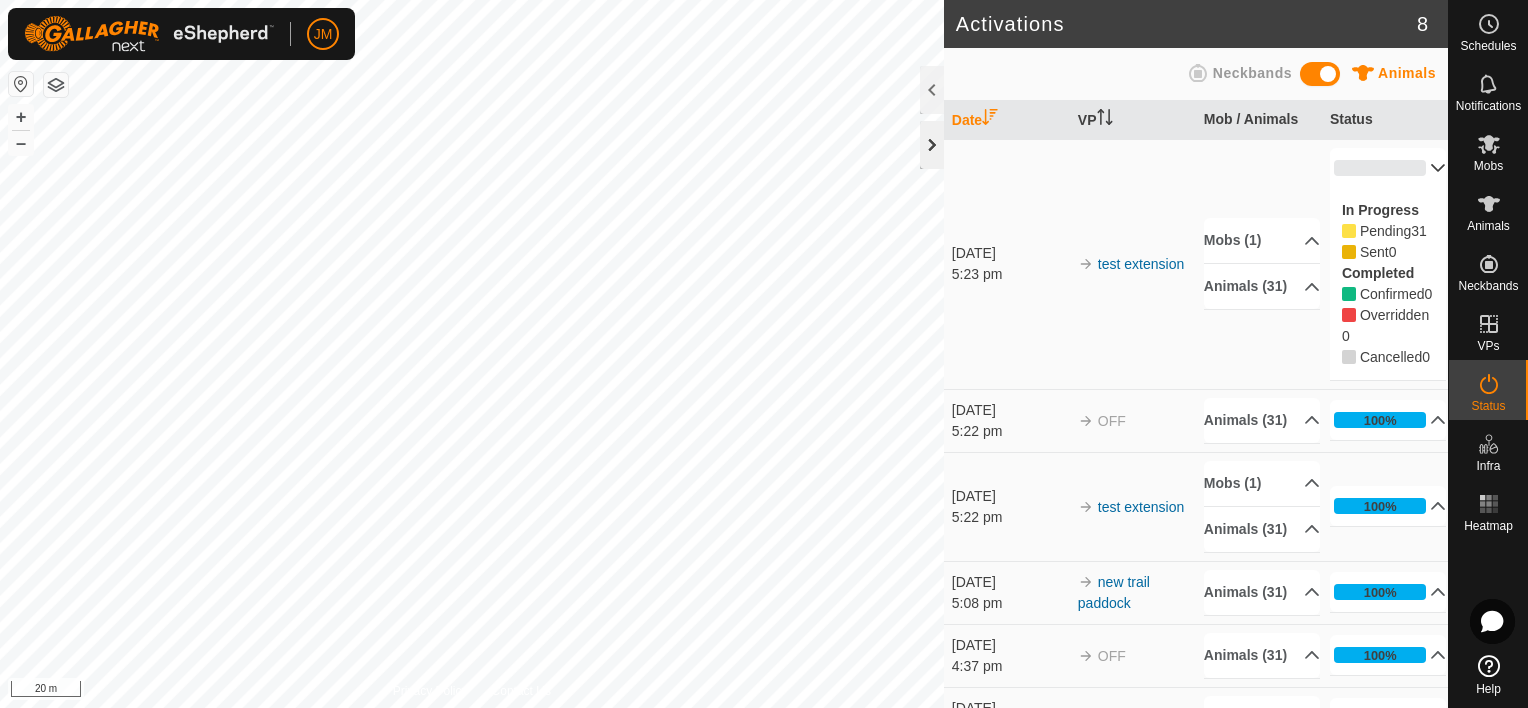 click 